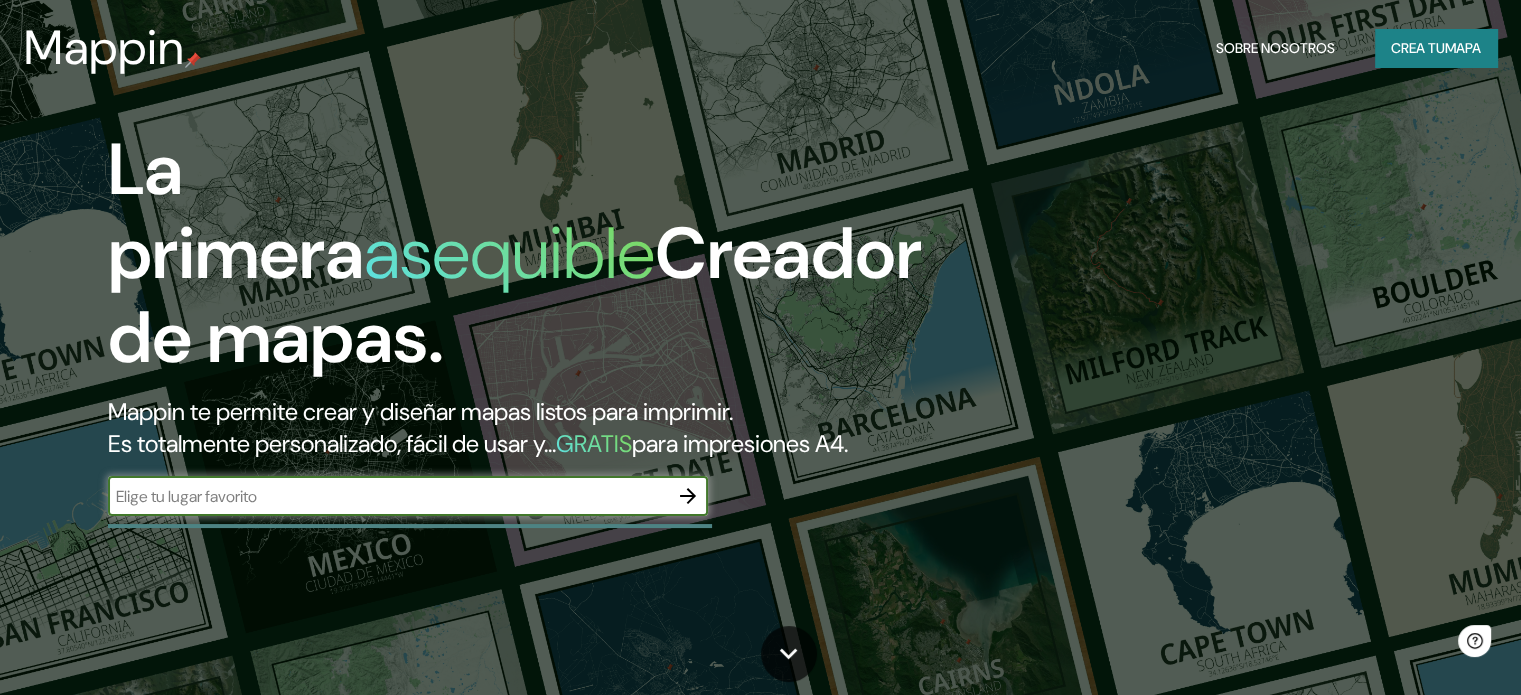scroll, scrollTop: 0, scrollLeft: 0, axis: both 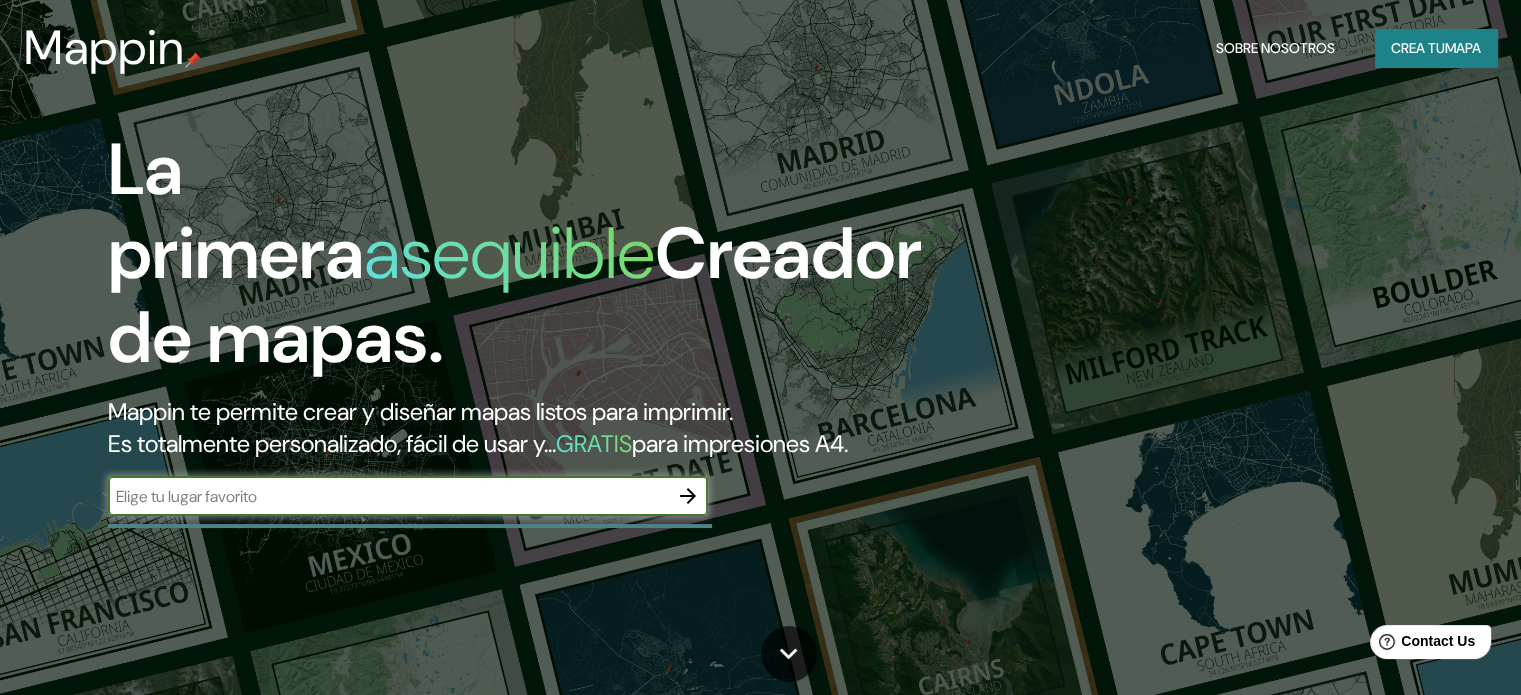 click at bounding box center (388, 496) 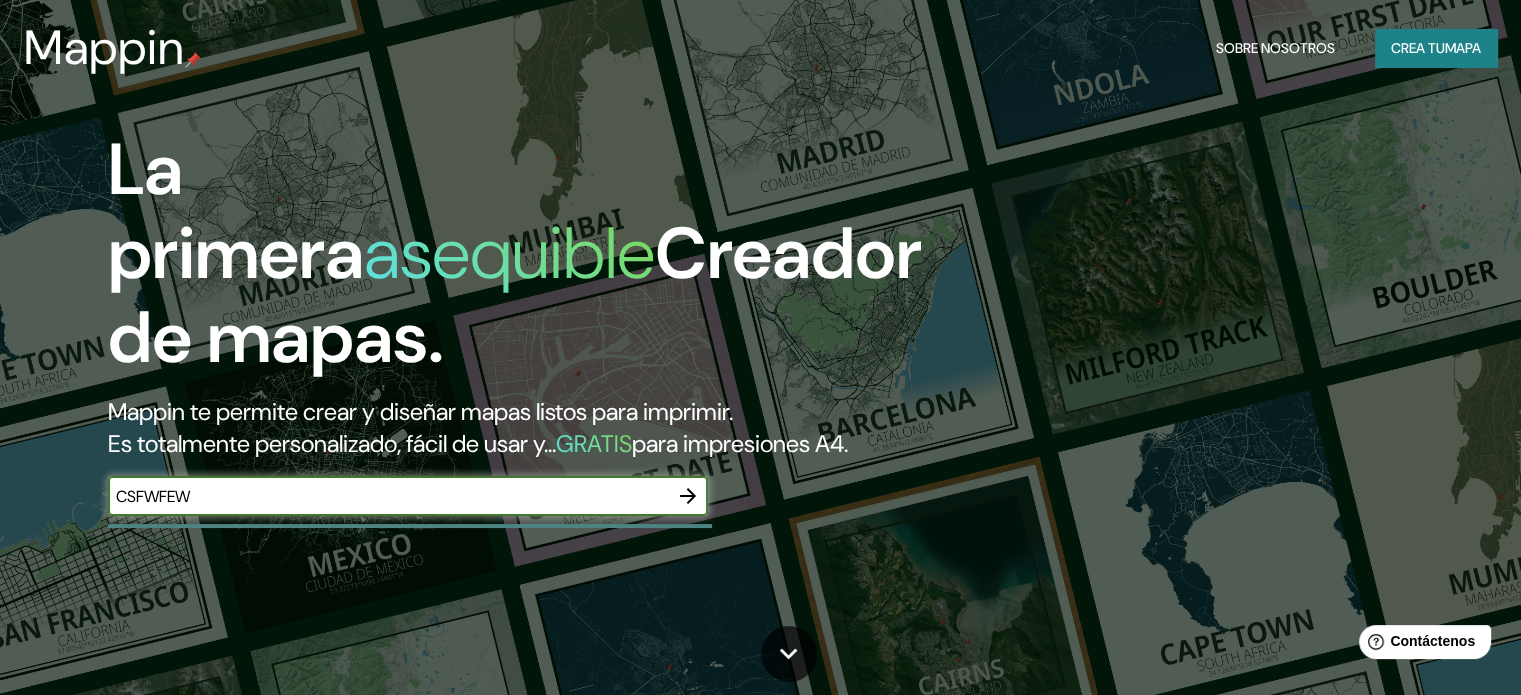 type on "CSFWFEW" 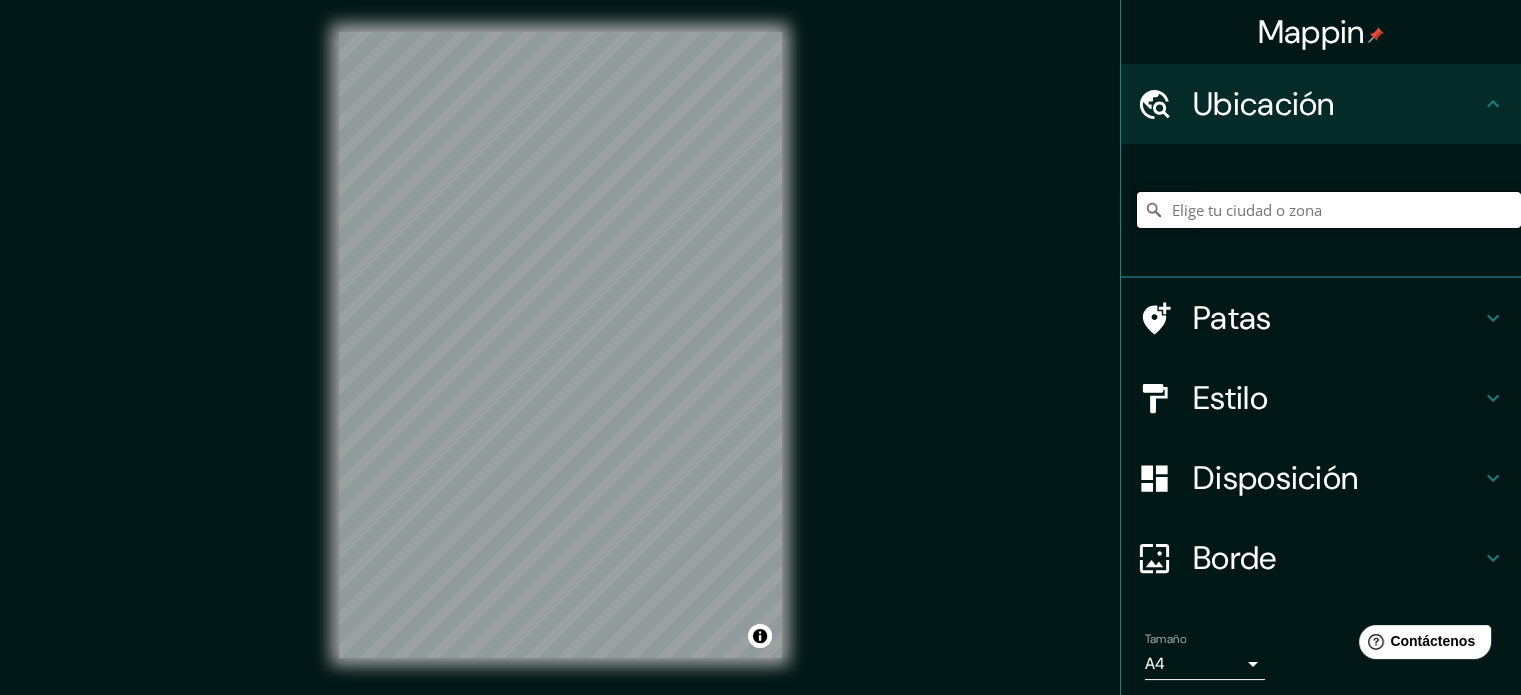 click at bounding box center [1329, 210] 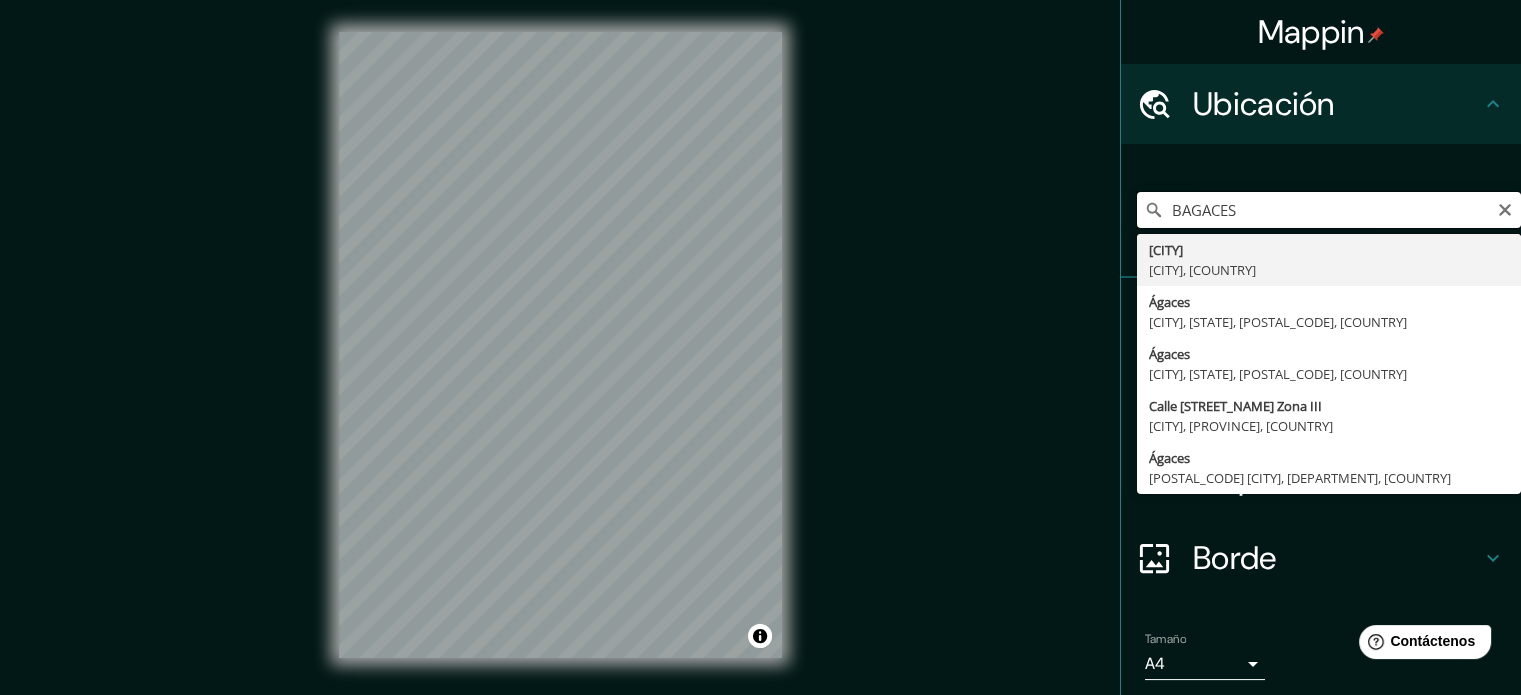 type on "BAGACES" 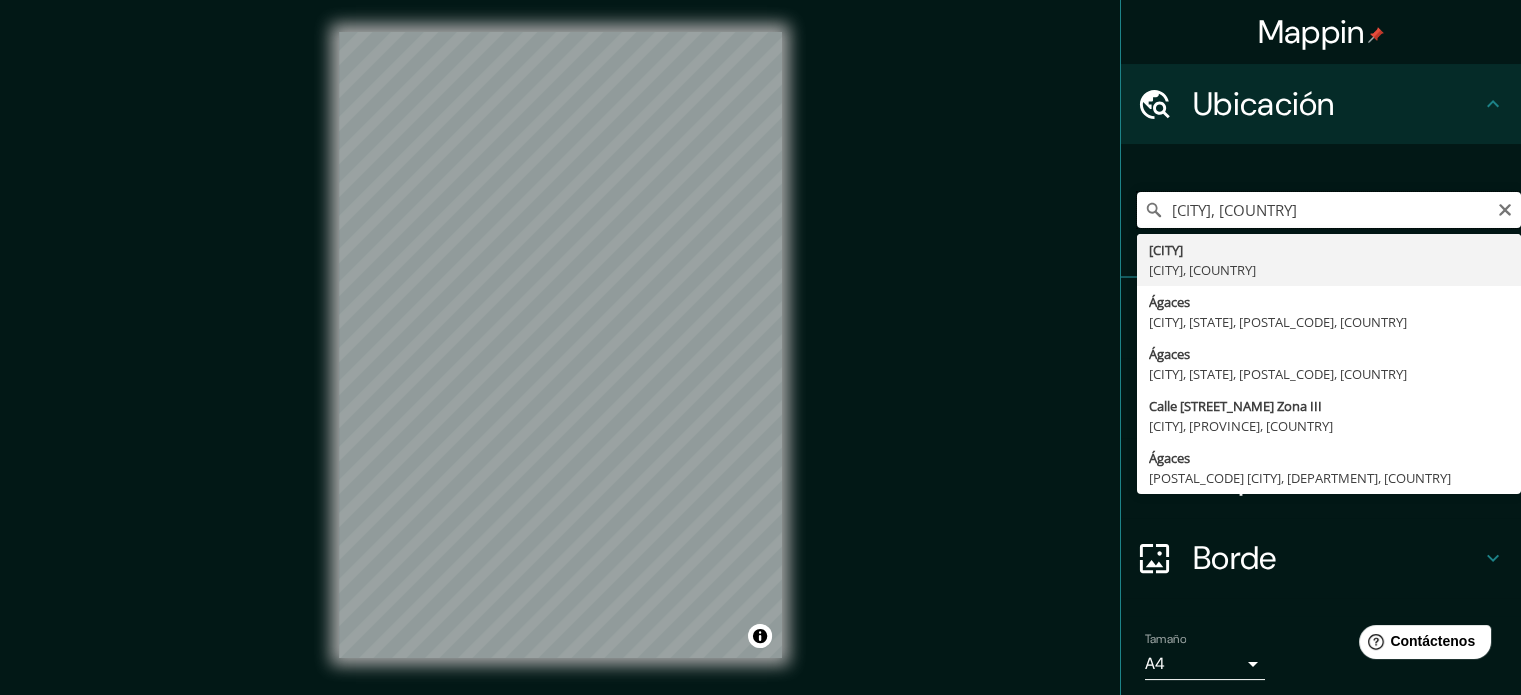 scroll, scrollTop: 0, scrollLeft: 0, axis: both 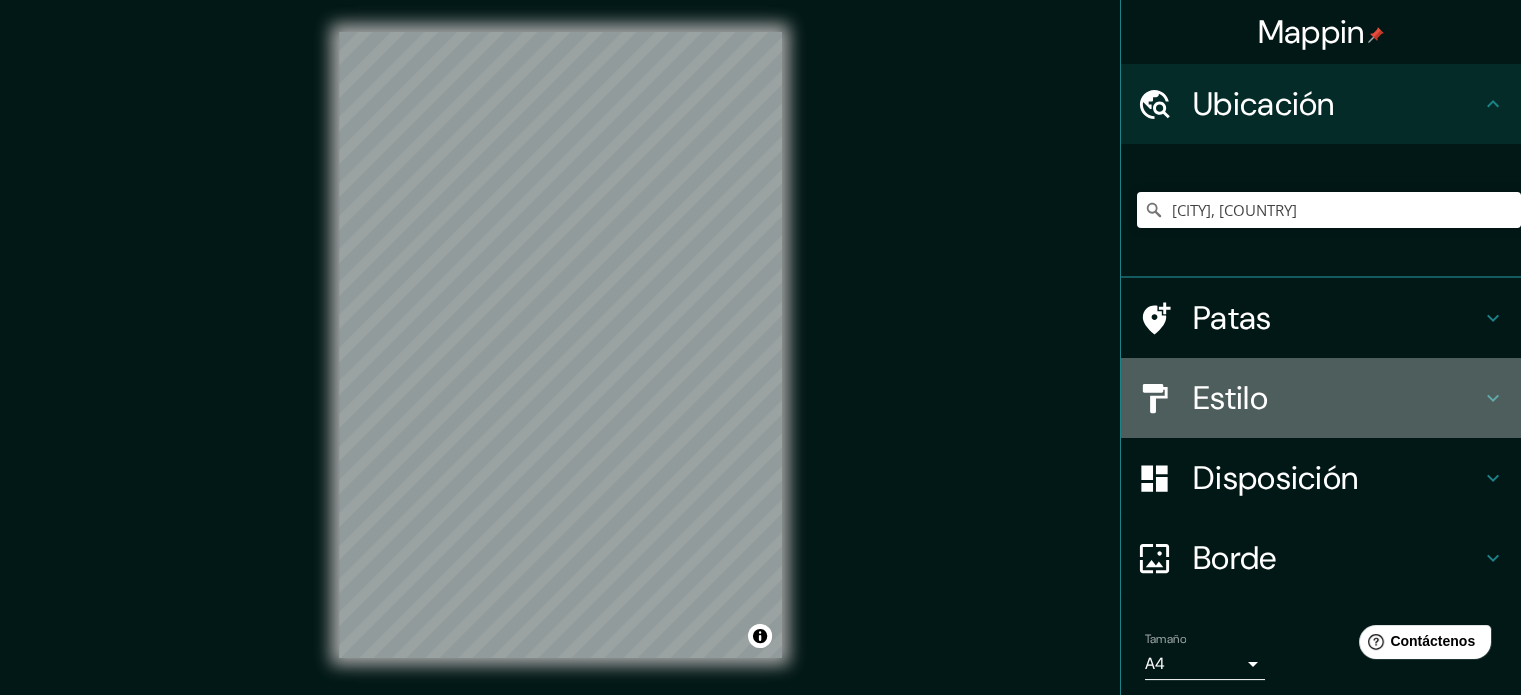 click on "Estilo" at bounding box center (1337, 104) 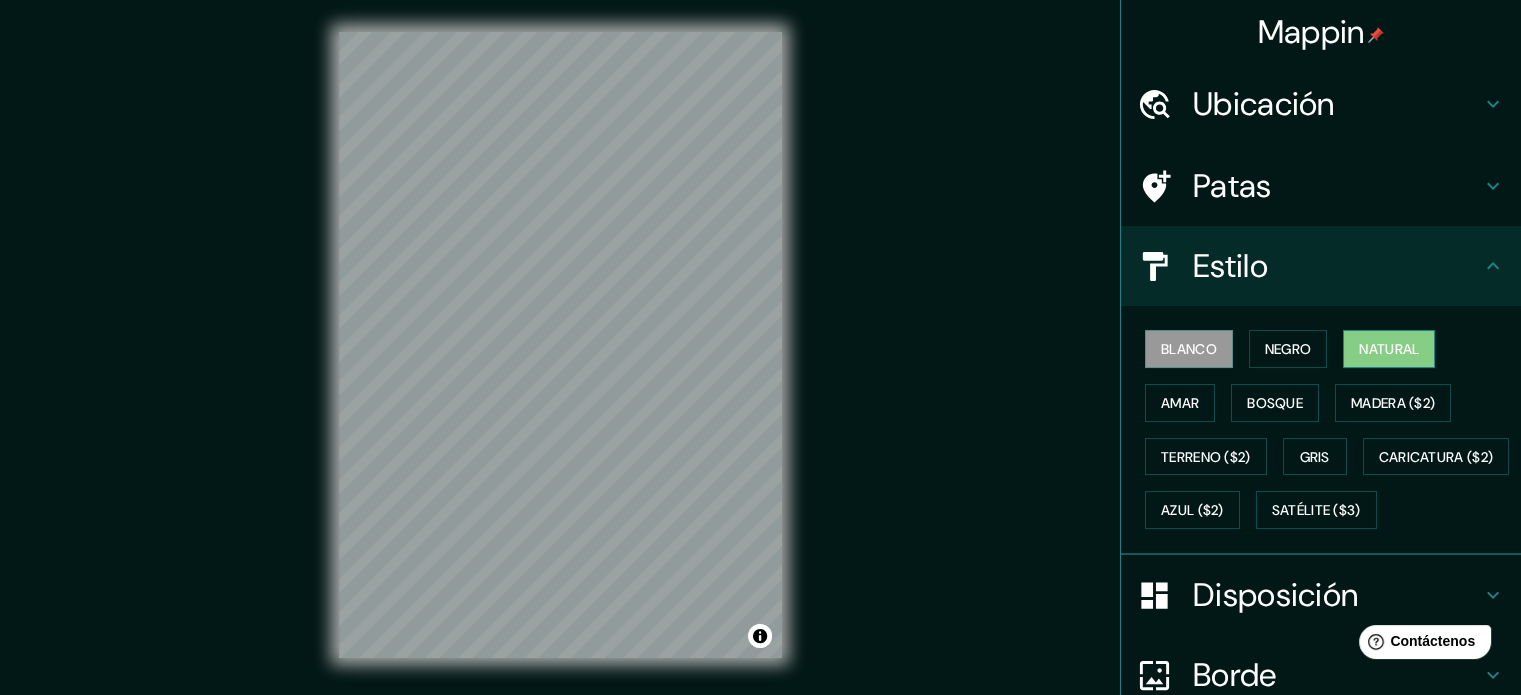 click on "Natural" at bounding box center [1389, 349] 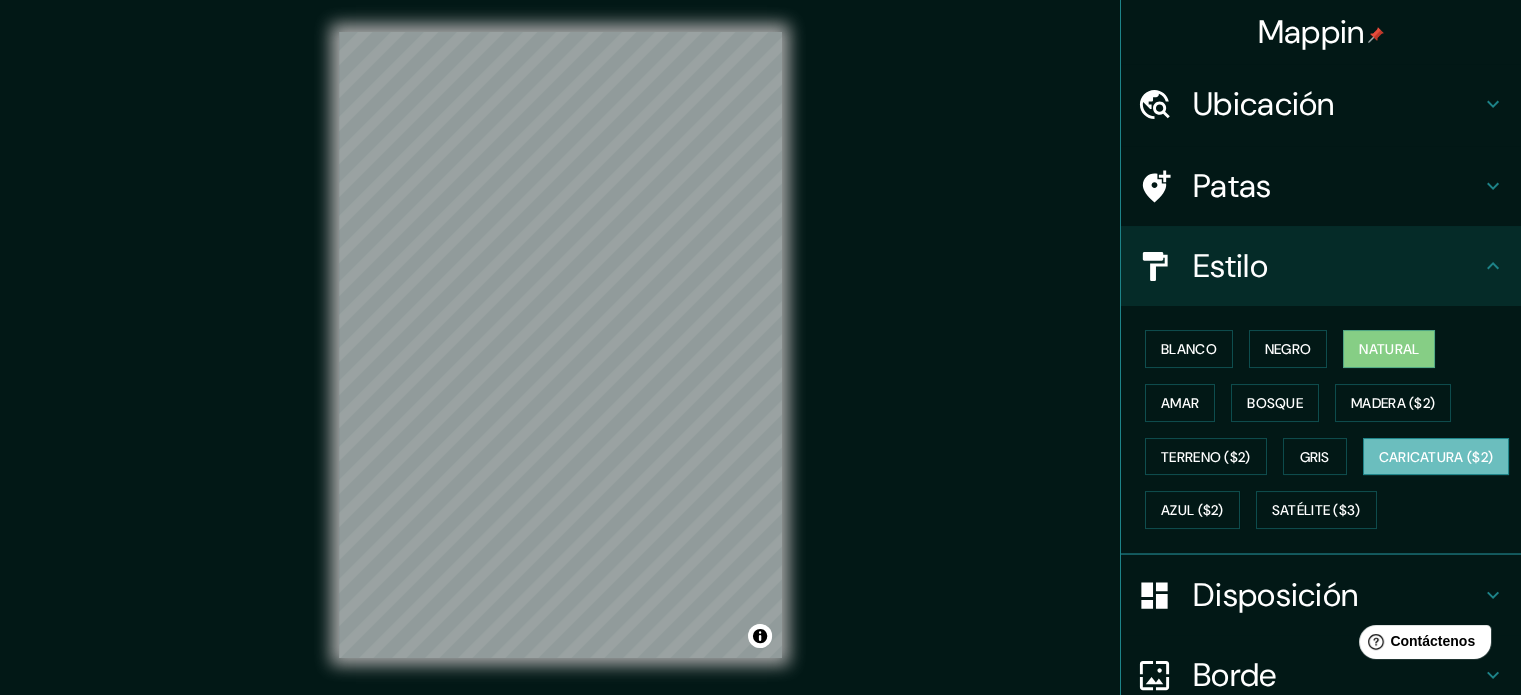 click on "Caricatura ($2)" at bounding box center (1436, 457) 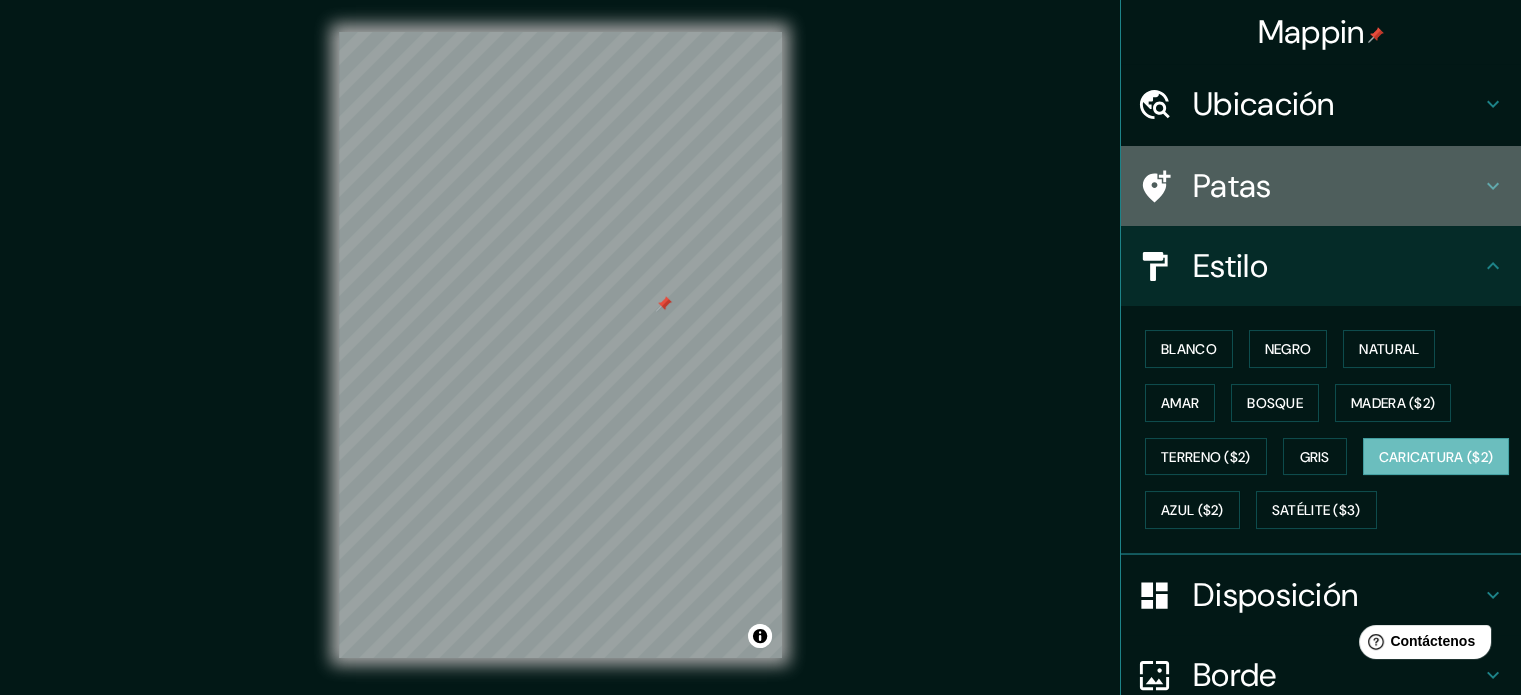 click on "Patas" at bounding box center [1264, 104] 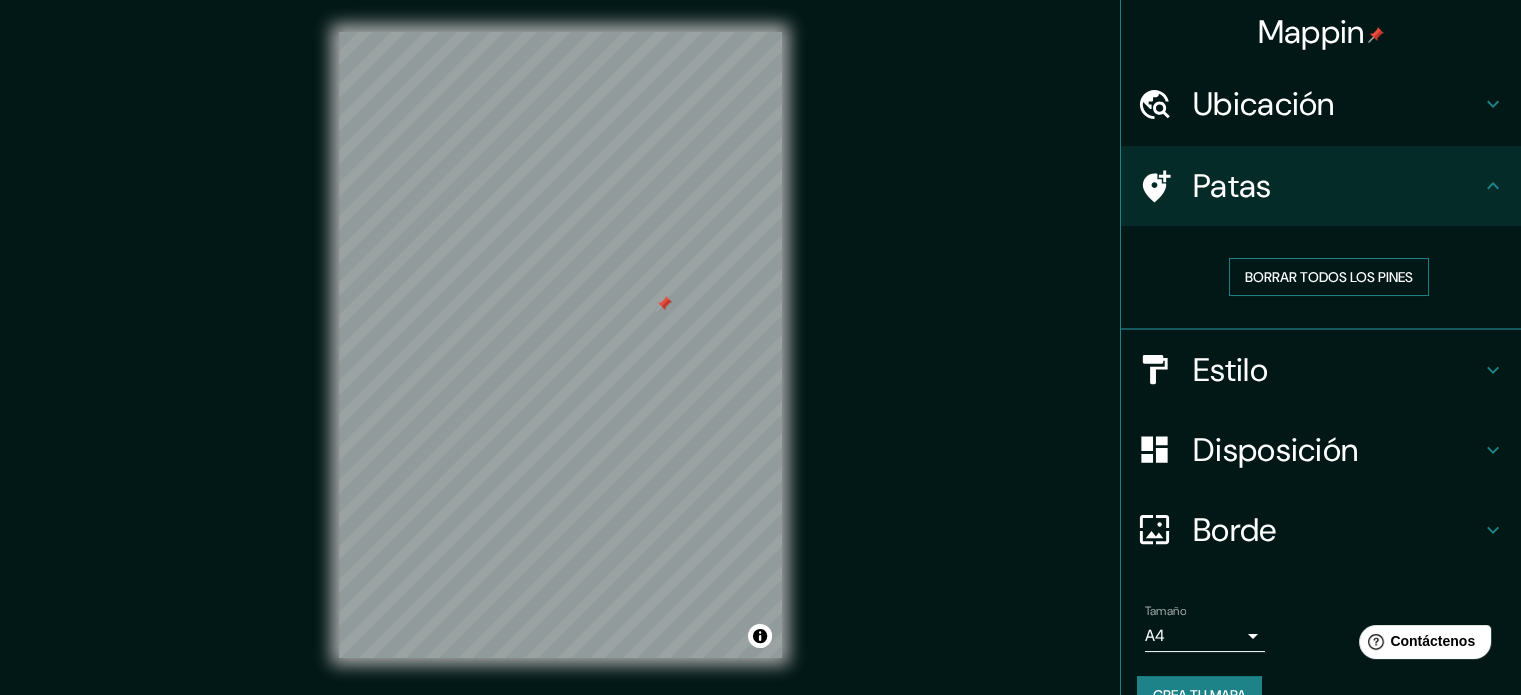 click on "Borrar todos los pines" at bounding box center (1329, 277) 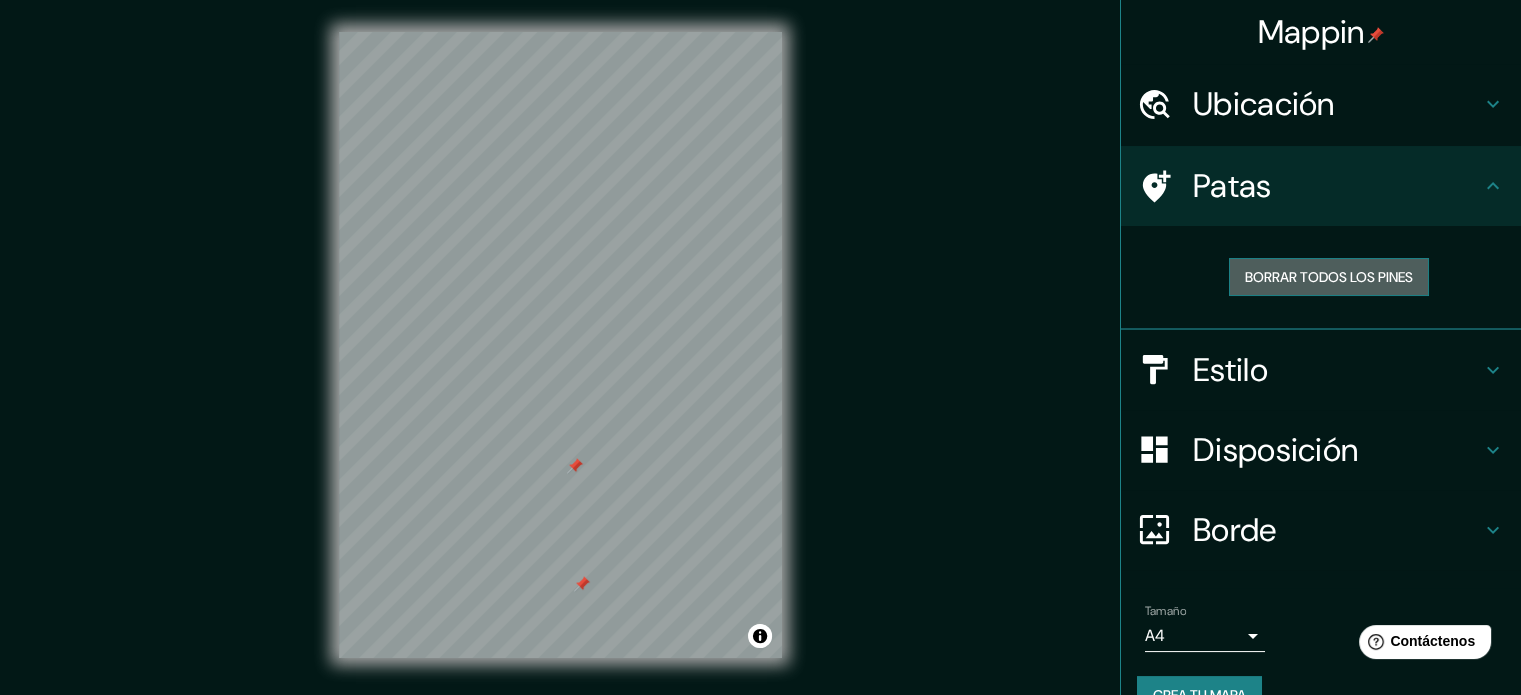 click on "Borrar todos los pines" at bounding box center [1329, 277] 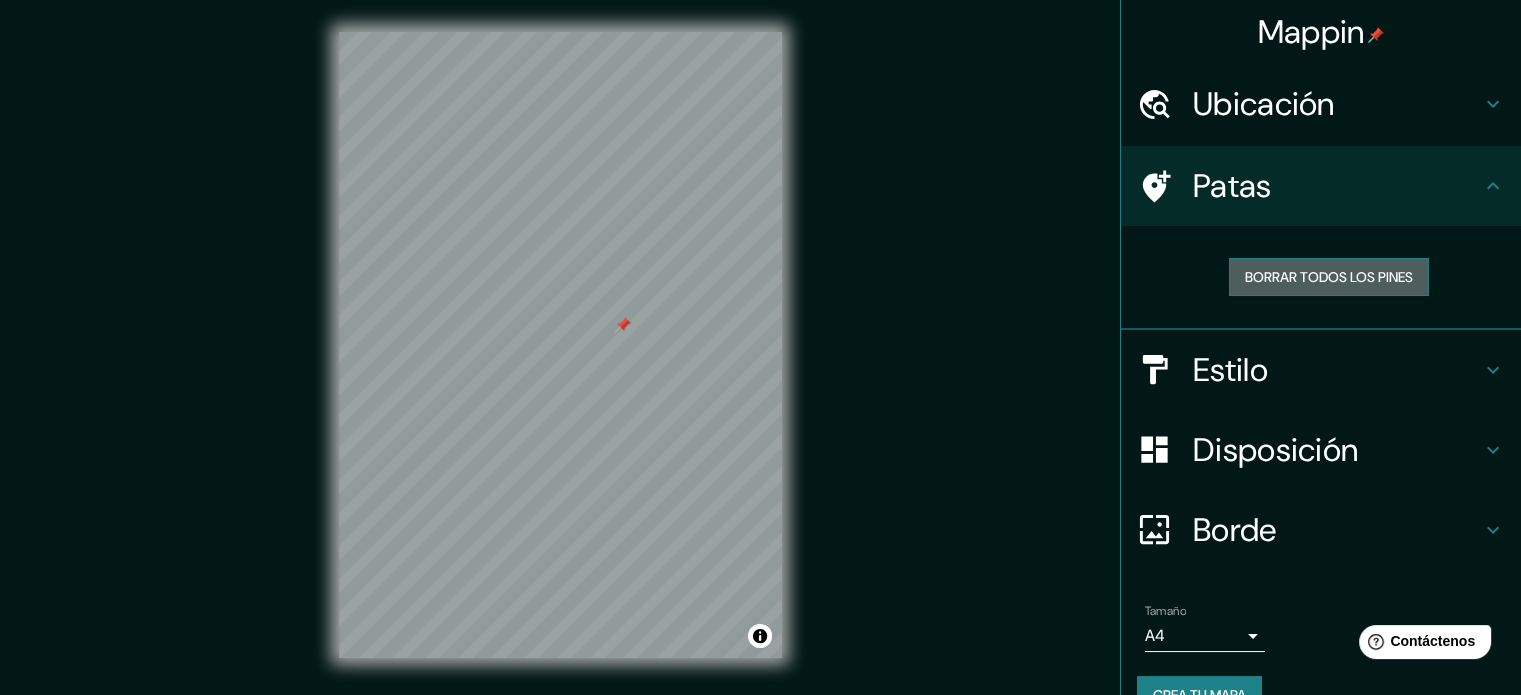 click on "Borrar todos los pines" at bounding box center (1329, 277) 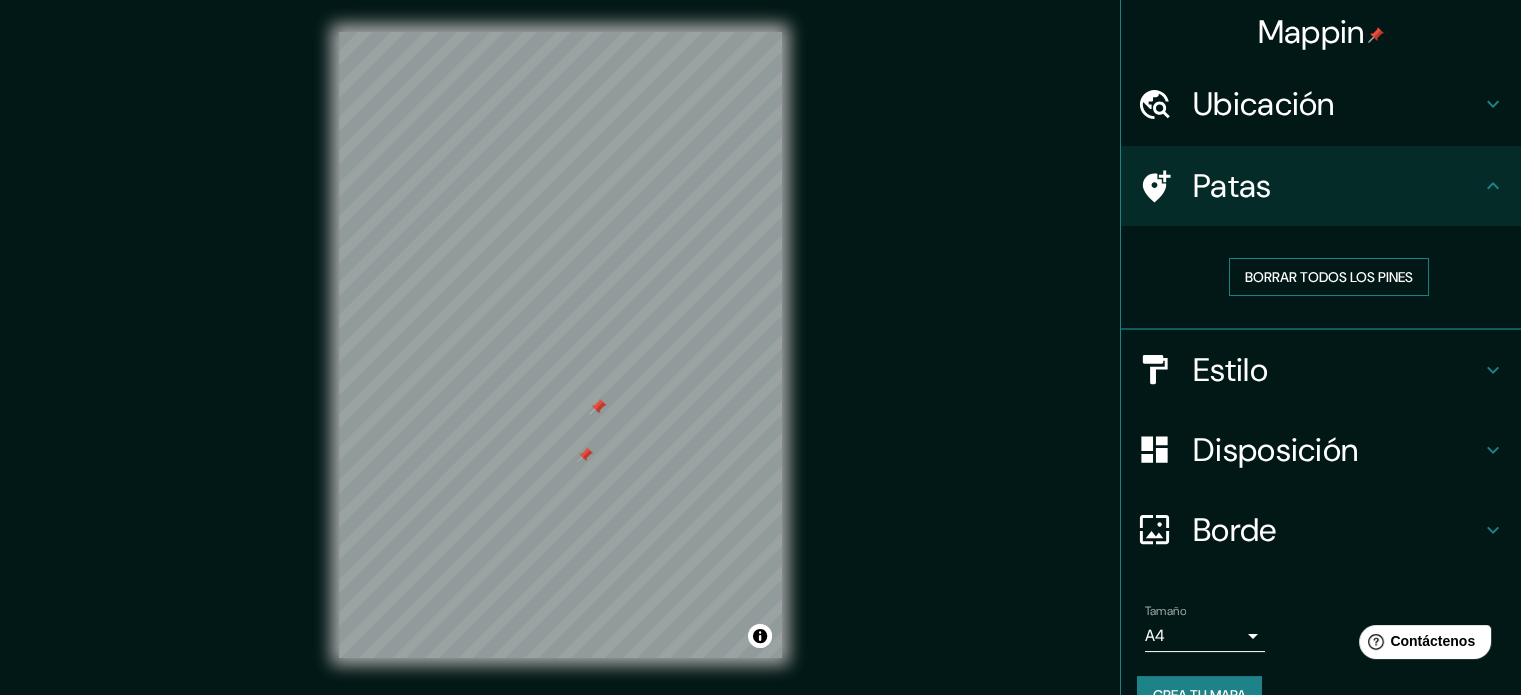 click on "Borrar todos los pines" at bounding box center [1329, 277] 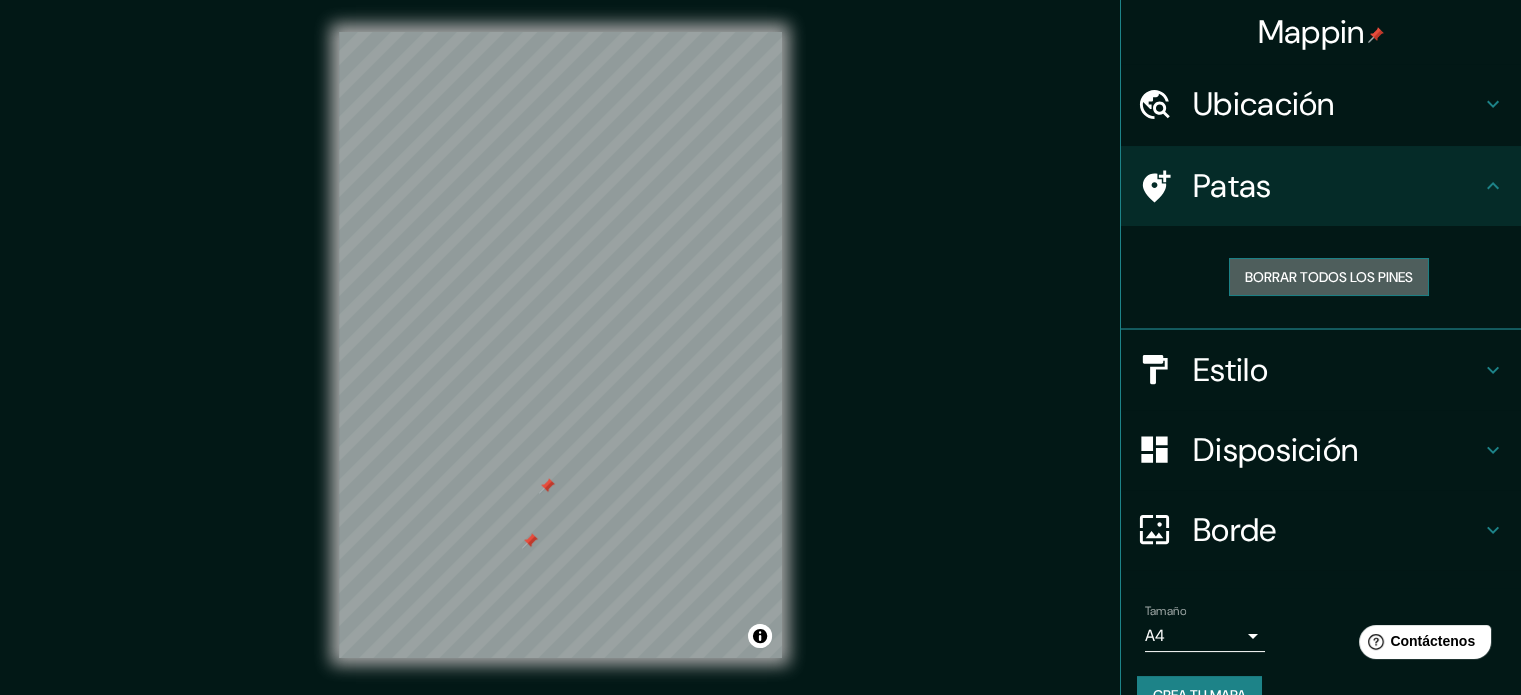 click on "Borrar todos los pines" at bounding box center (1329, 277) 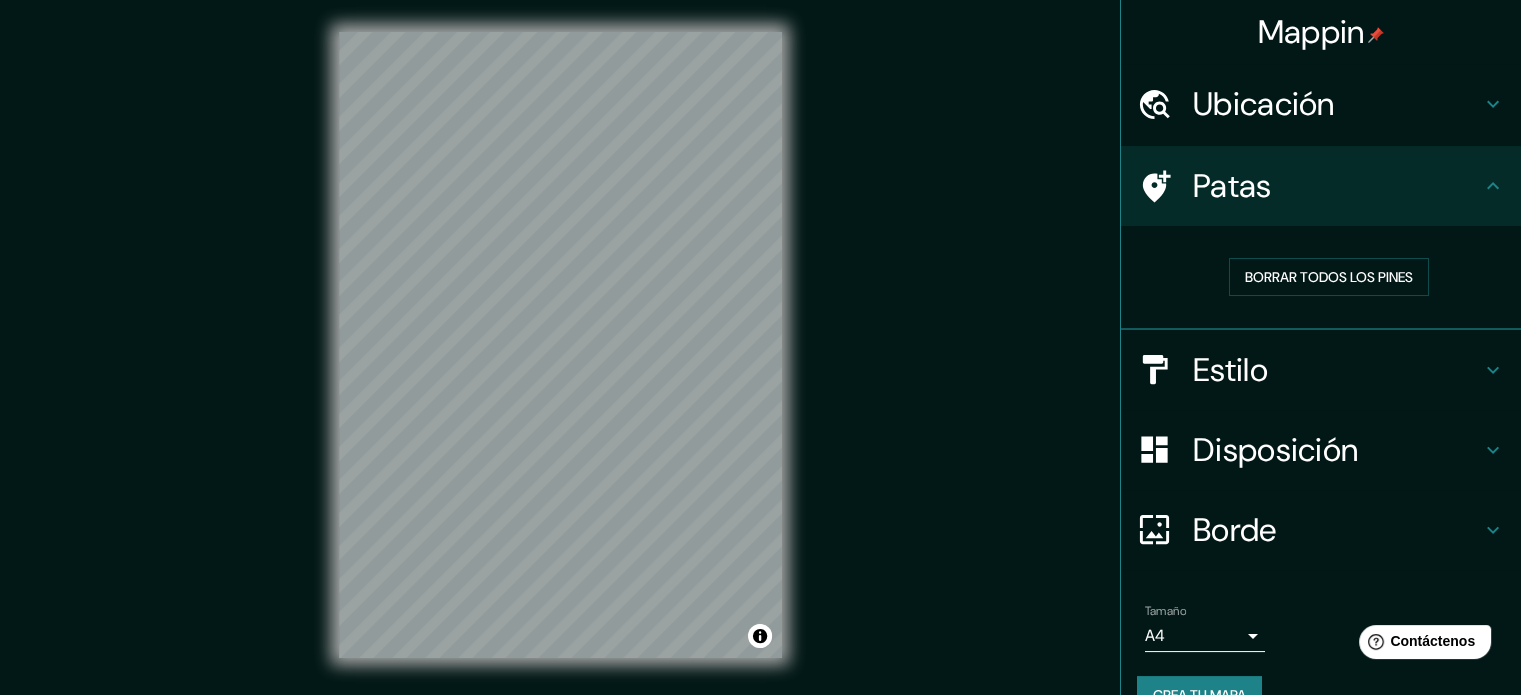 click on "Estilo" at bounding box center [1337, 104] 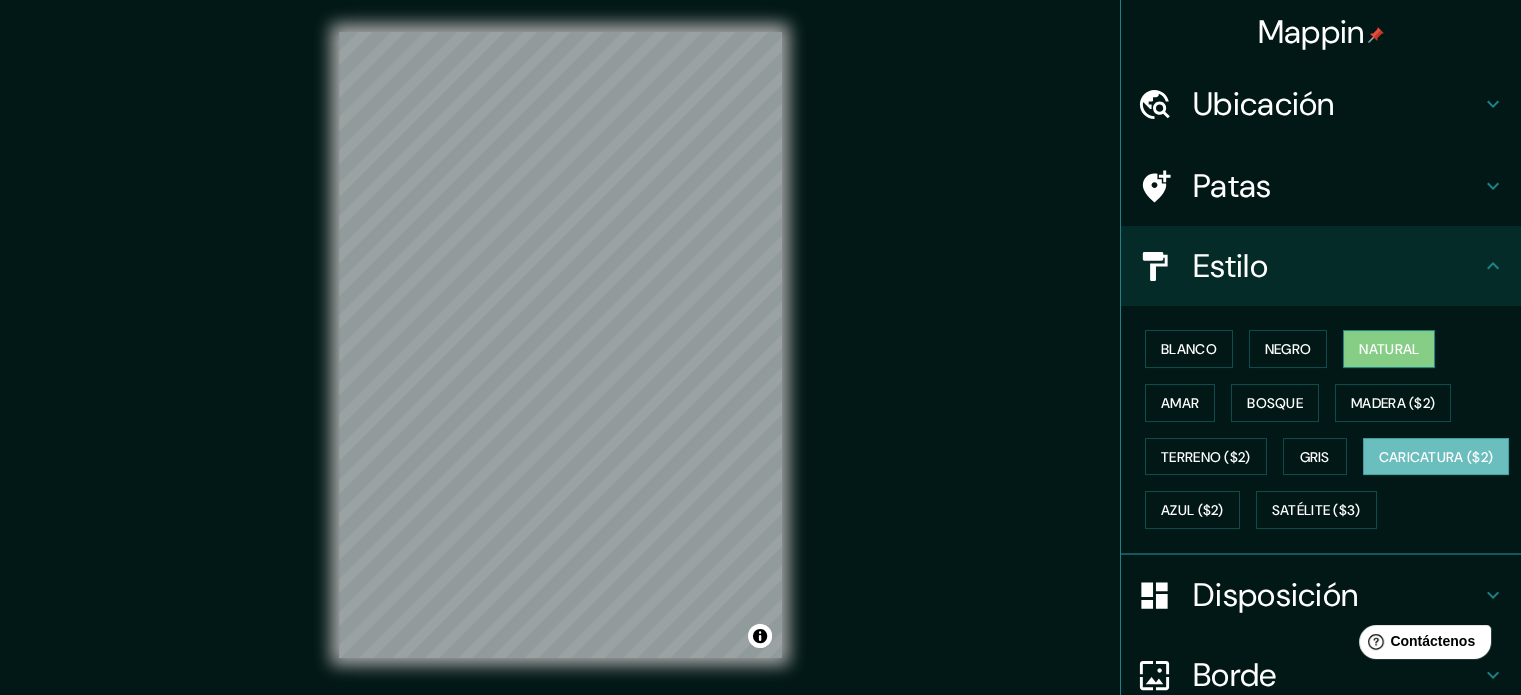 click on "Natural" at bounding box center (1389, 349) 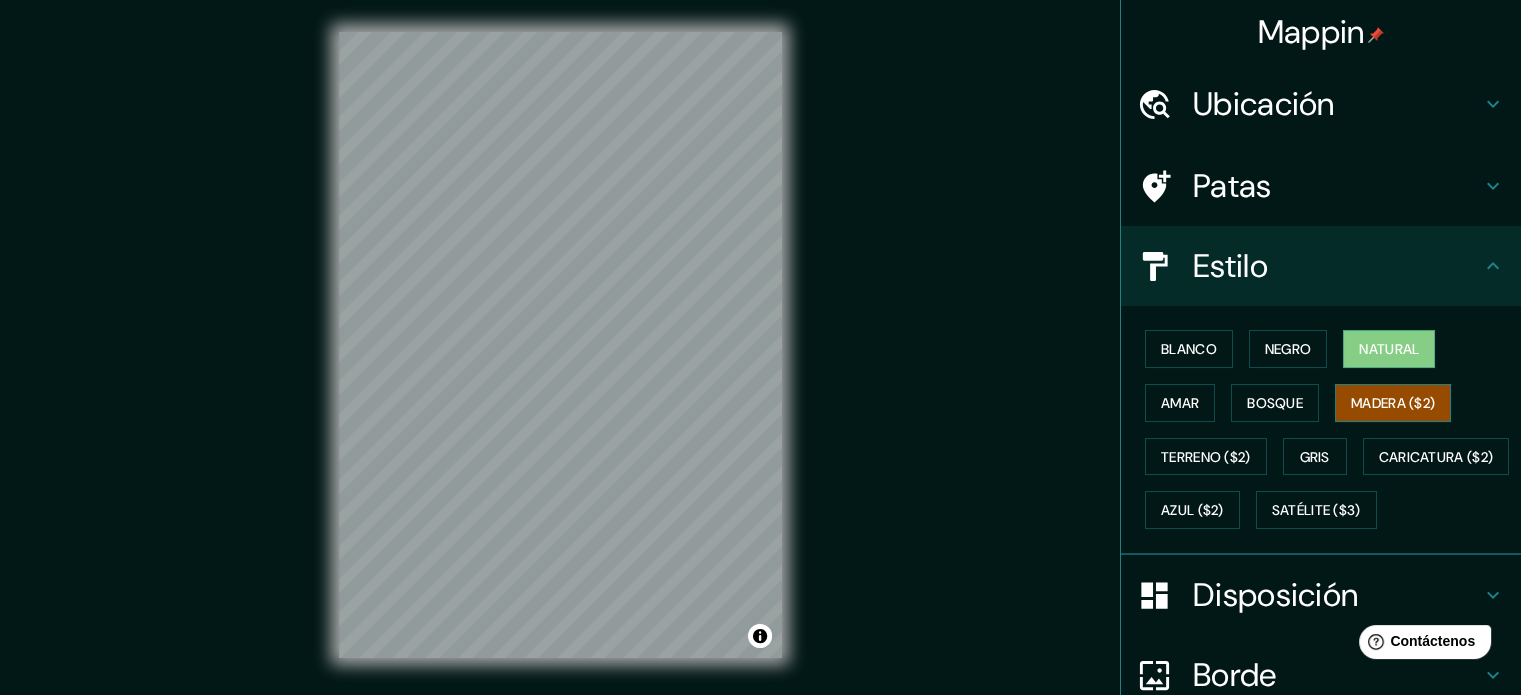 click on "Blanco Negro Natural Amar Bosque Madera ($2) Terreno ($2) Gris Caricatura ($2) Azul ($2) Satélite ($3)" at bounding box center (1329, 429) 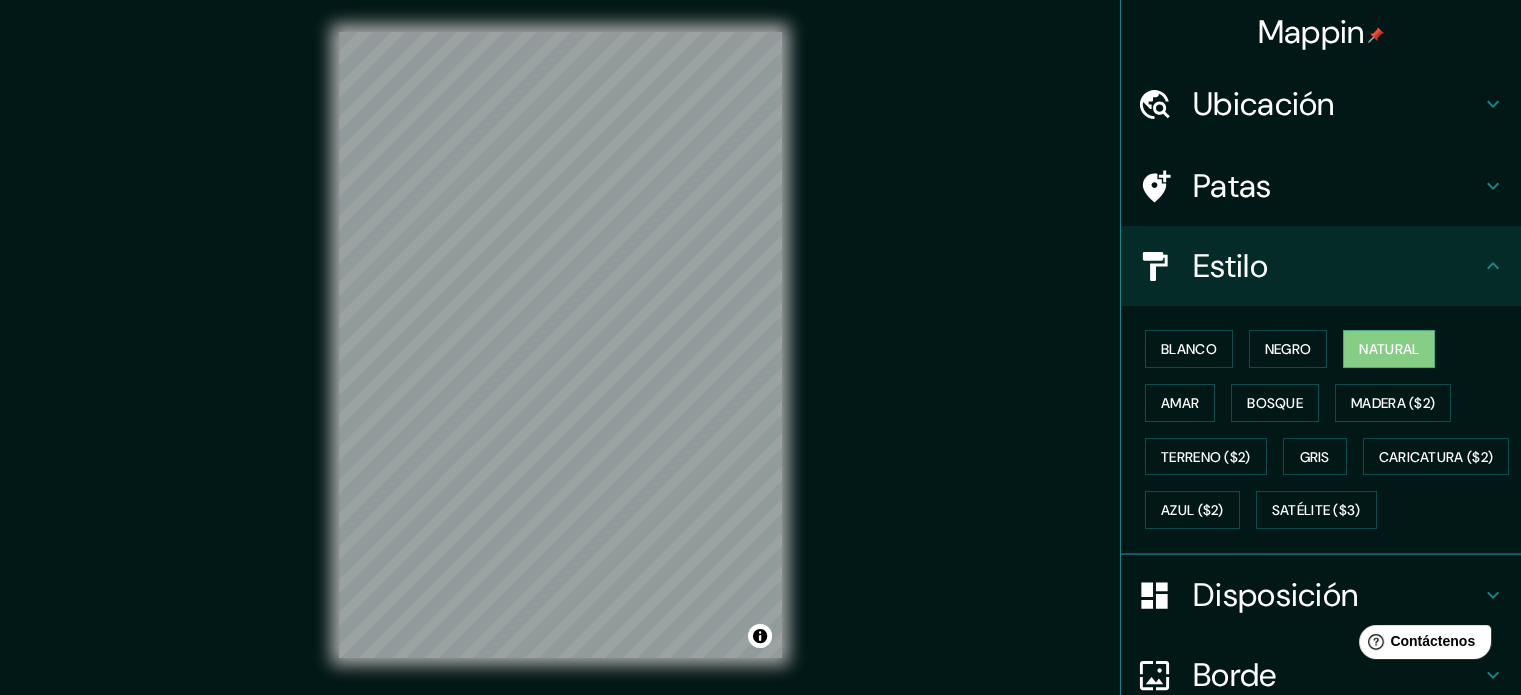 click on "Blanco Negro Natural Amar Bosque Madera ($2) Terreno ($2) Gris Caricatura ($2) Azul ($2) Satélite ($3)" at bounding box center [1329, 429] 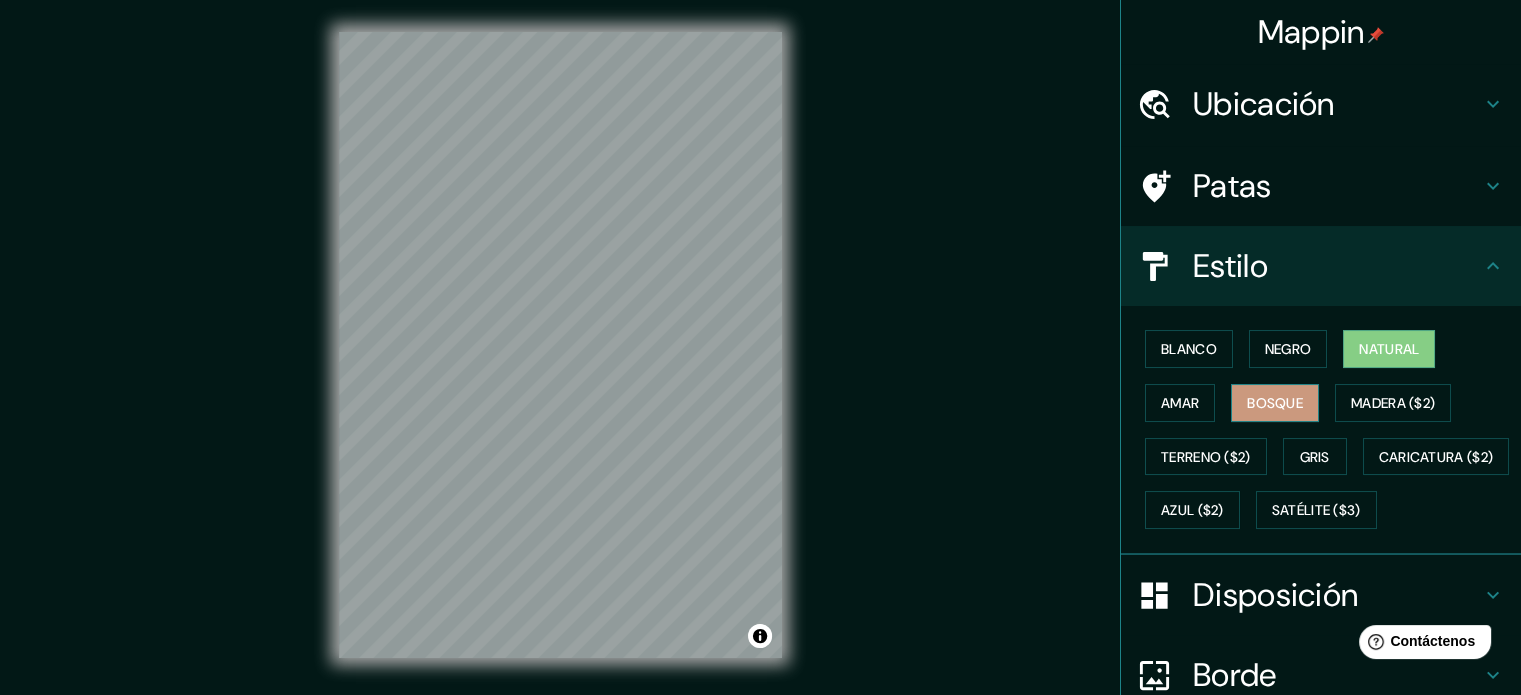 click on "Bosque" at bounding box center (1275, 403) 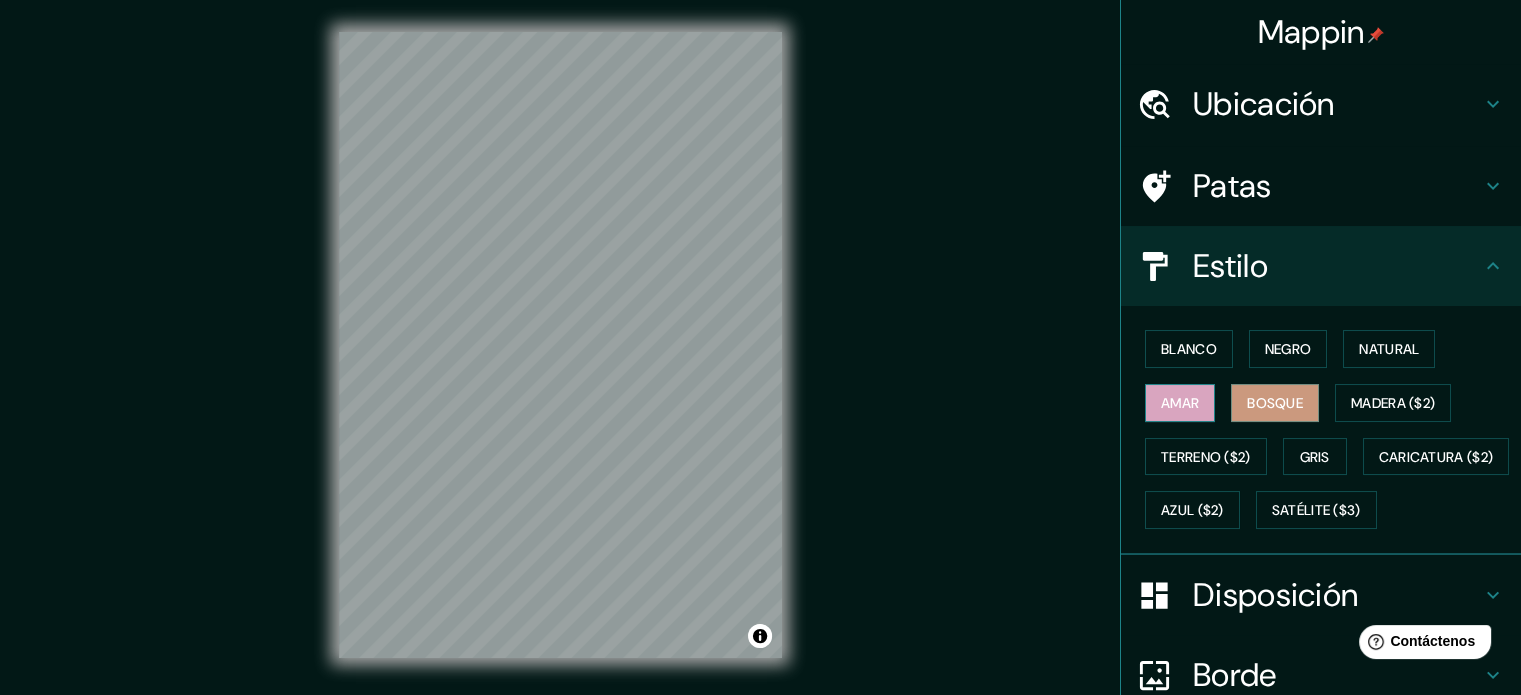 click on "Amar" at bounding box center [1180, 403] 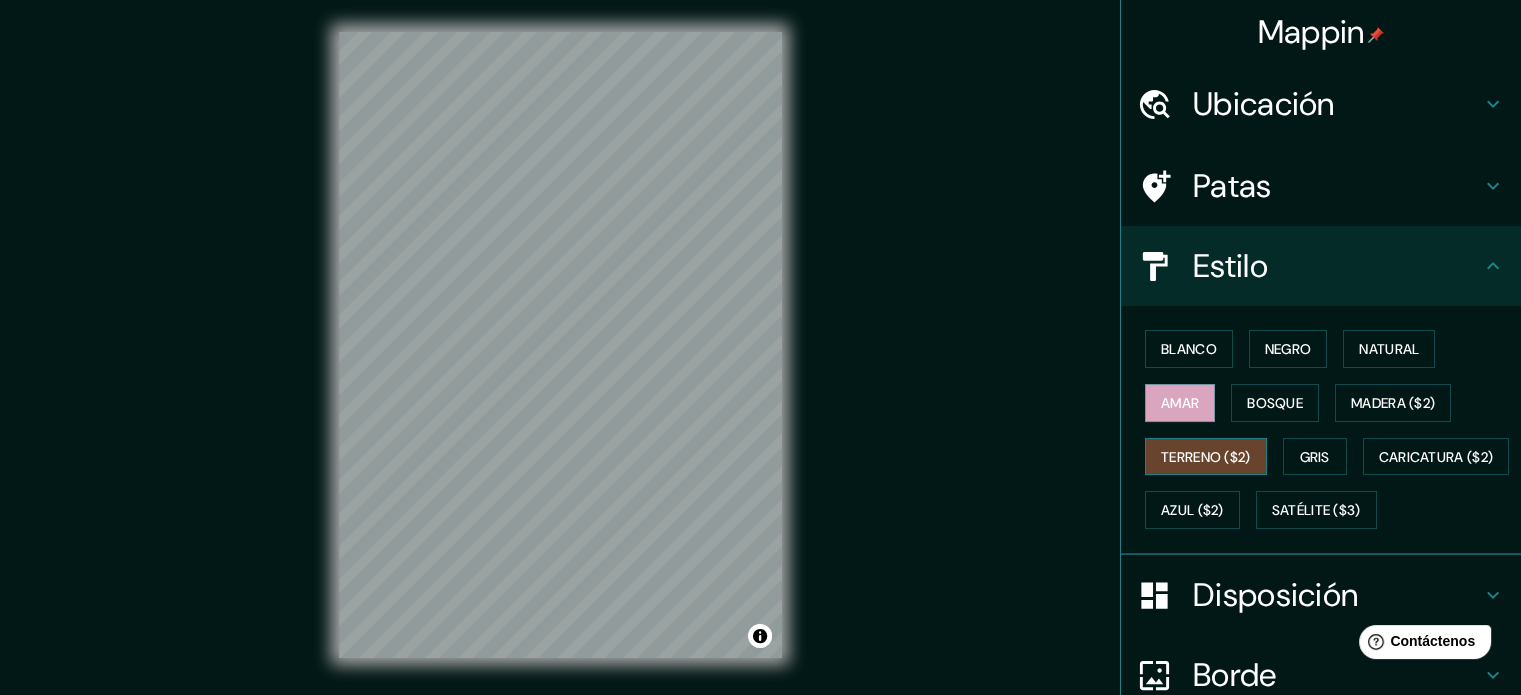 click on "Terreno ($2)" at bounding box center [1206, 457] 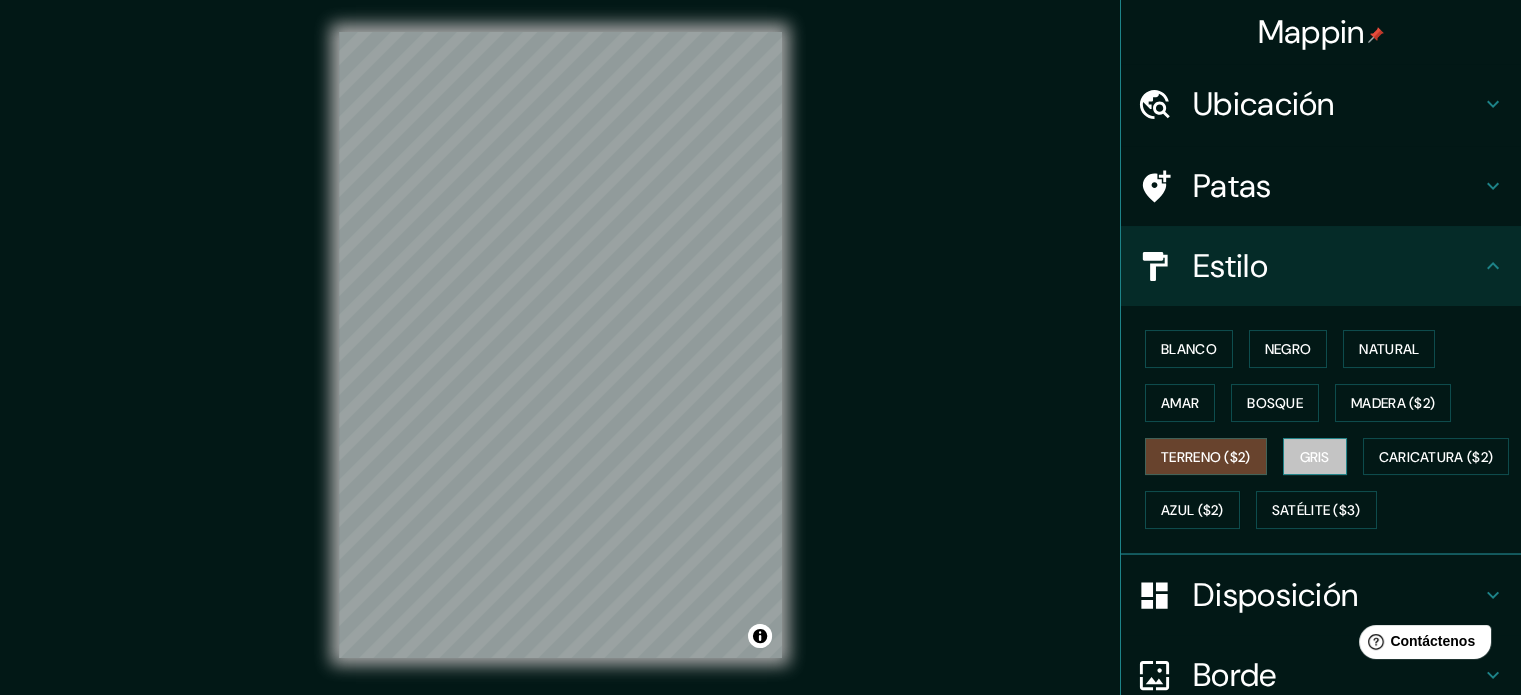 click on "Gris" at bounding box center (1315, 457) 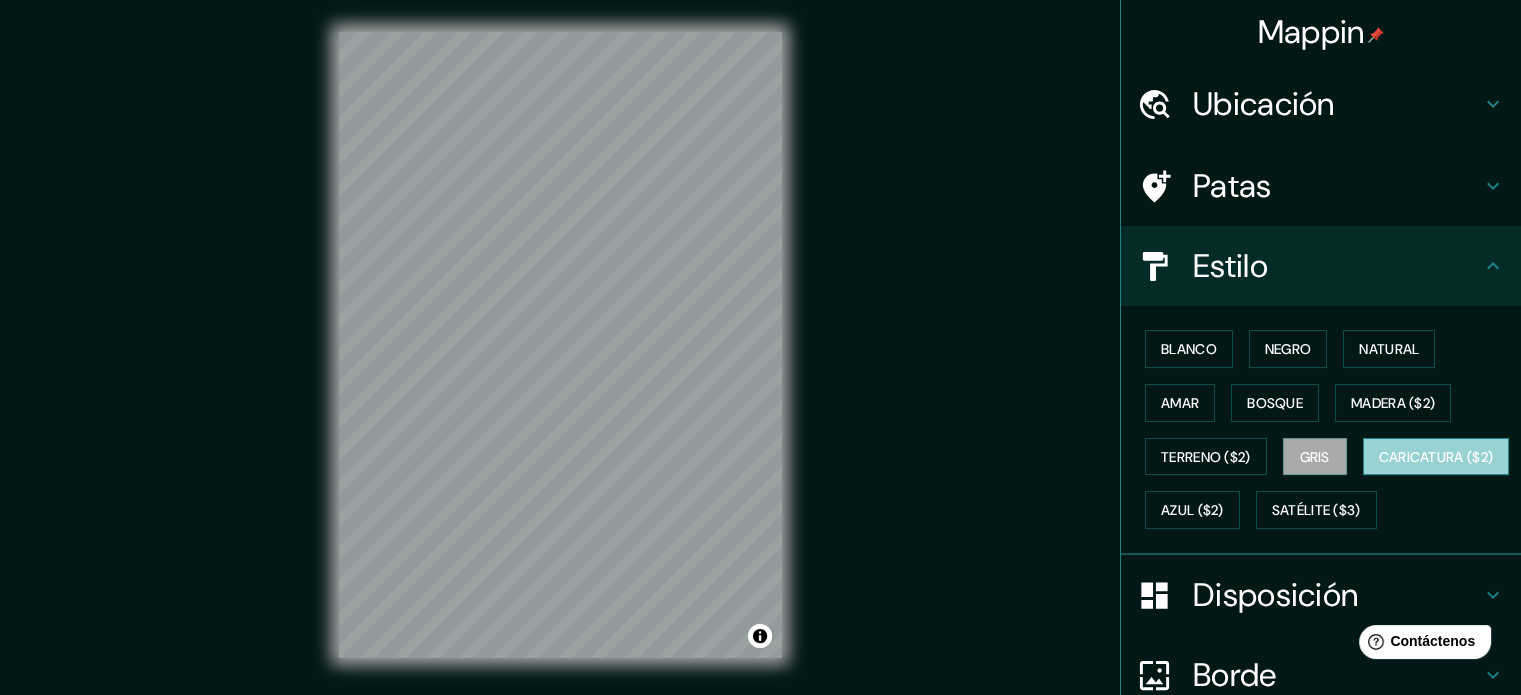 click on "Caricatura ($2)" at bounding box center [1436, 457] 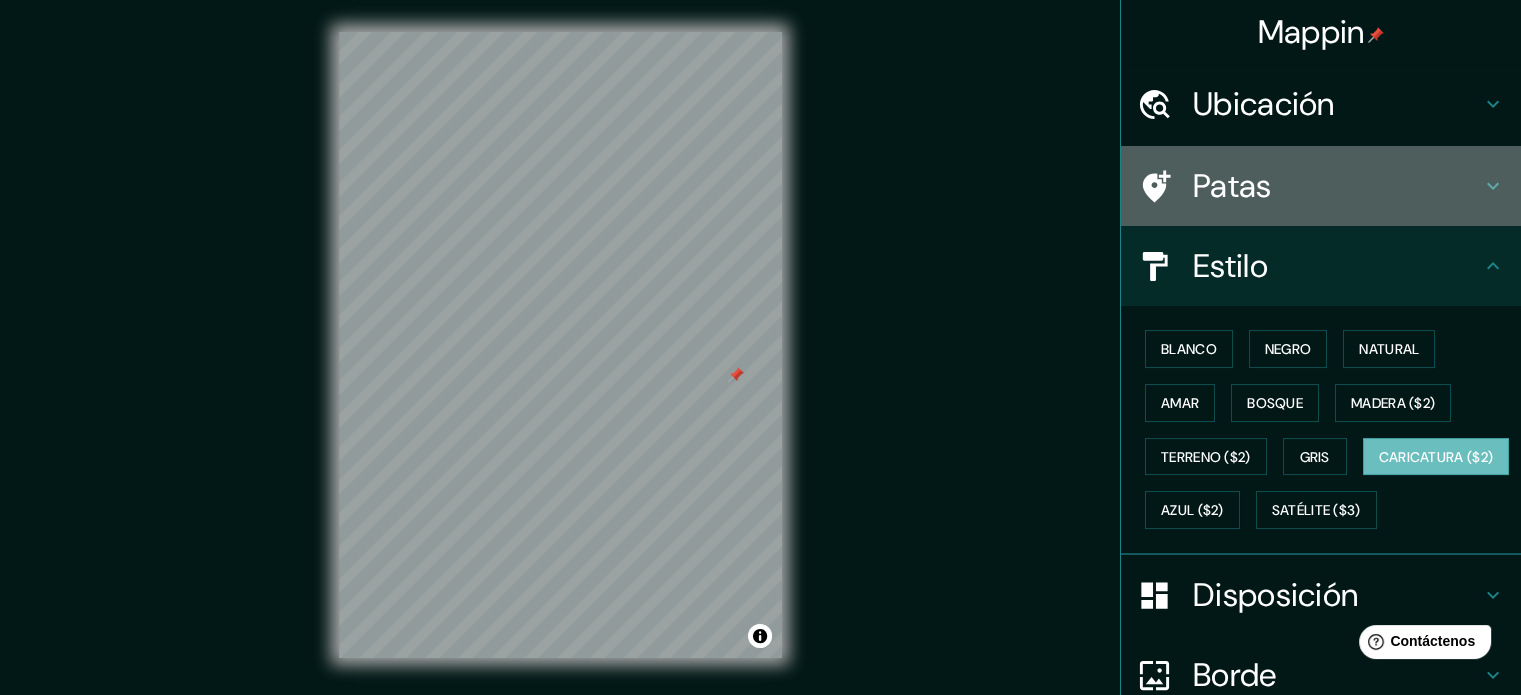click on "Patas" at bounding box center [1337, 104] 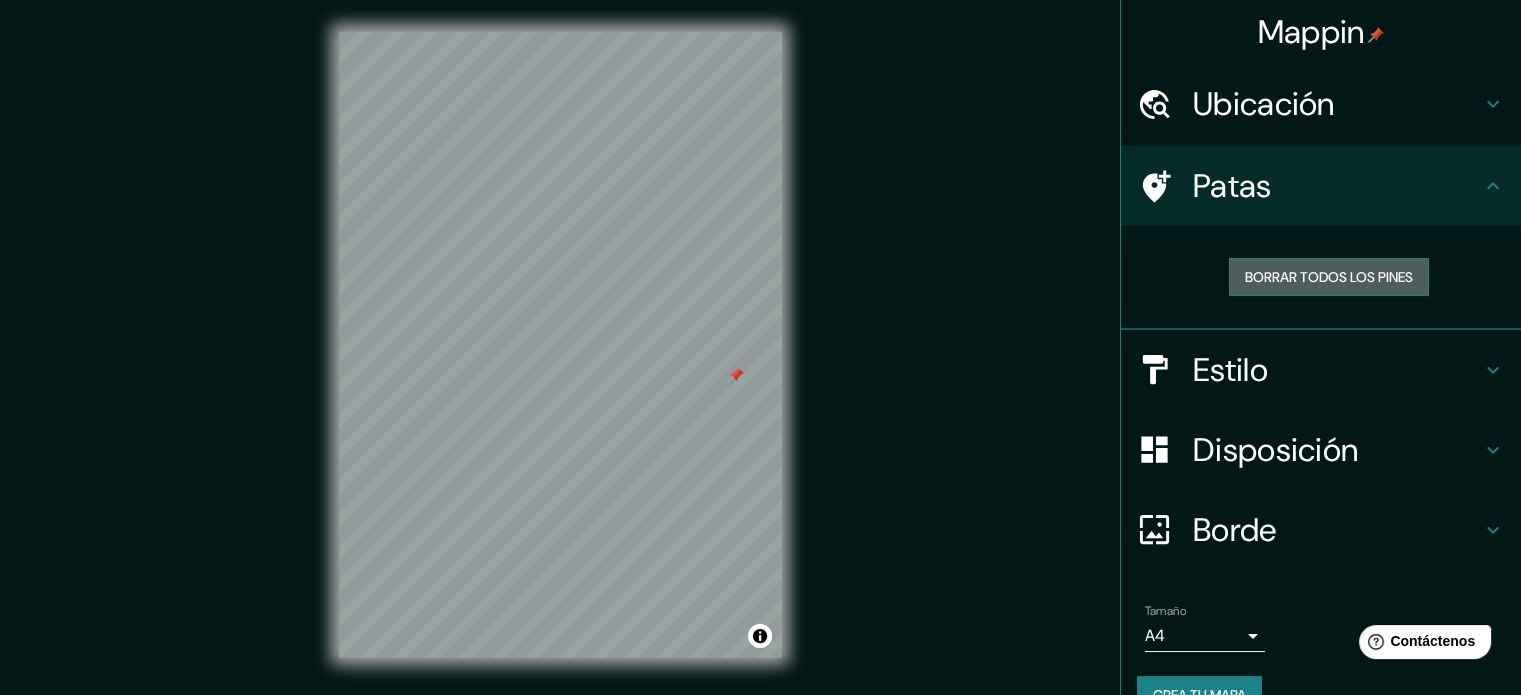 click on "Borrar todos los pines" at bounding box center (1329, 277) 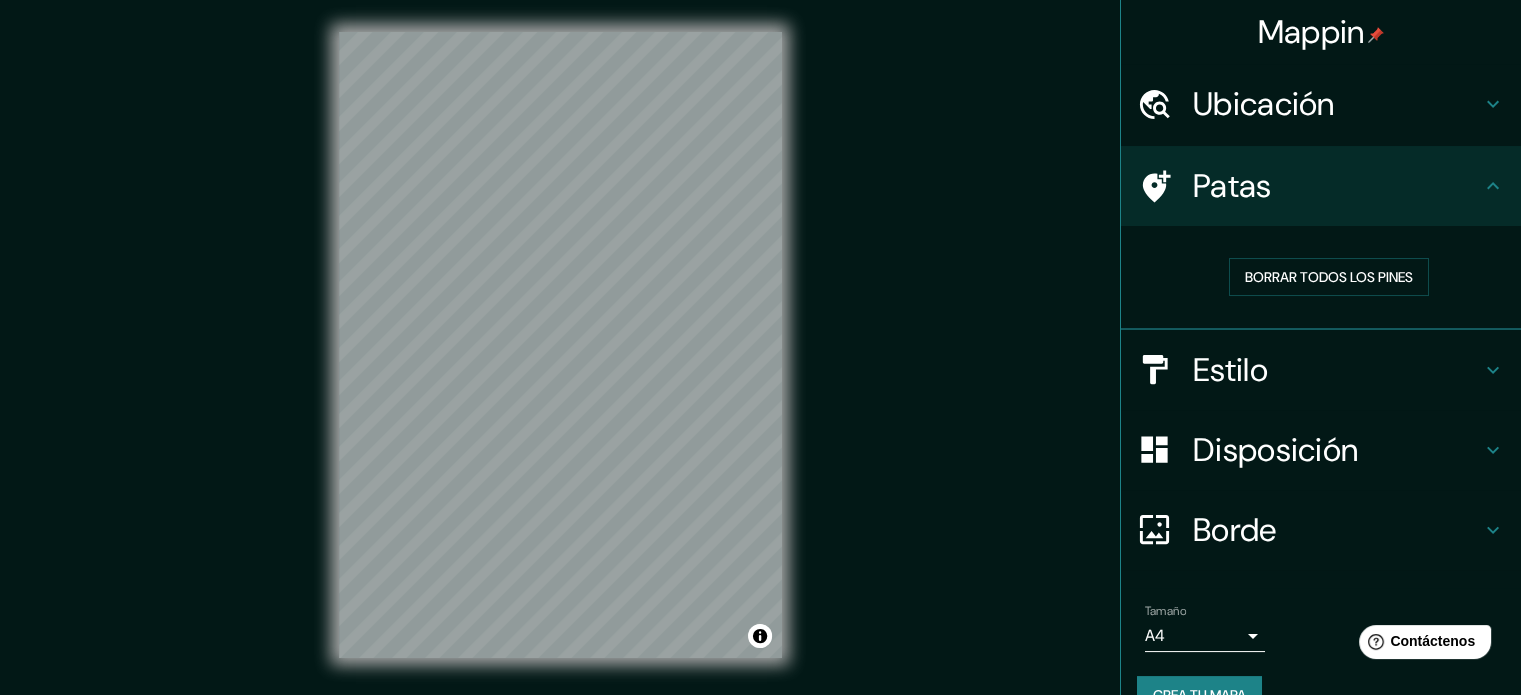 click on "Ubicación" at bounding box center [1264, 104] 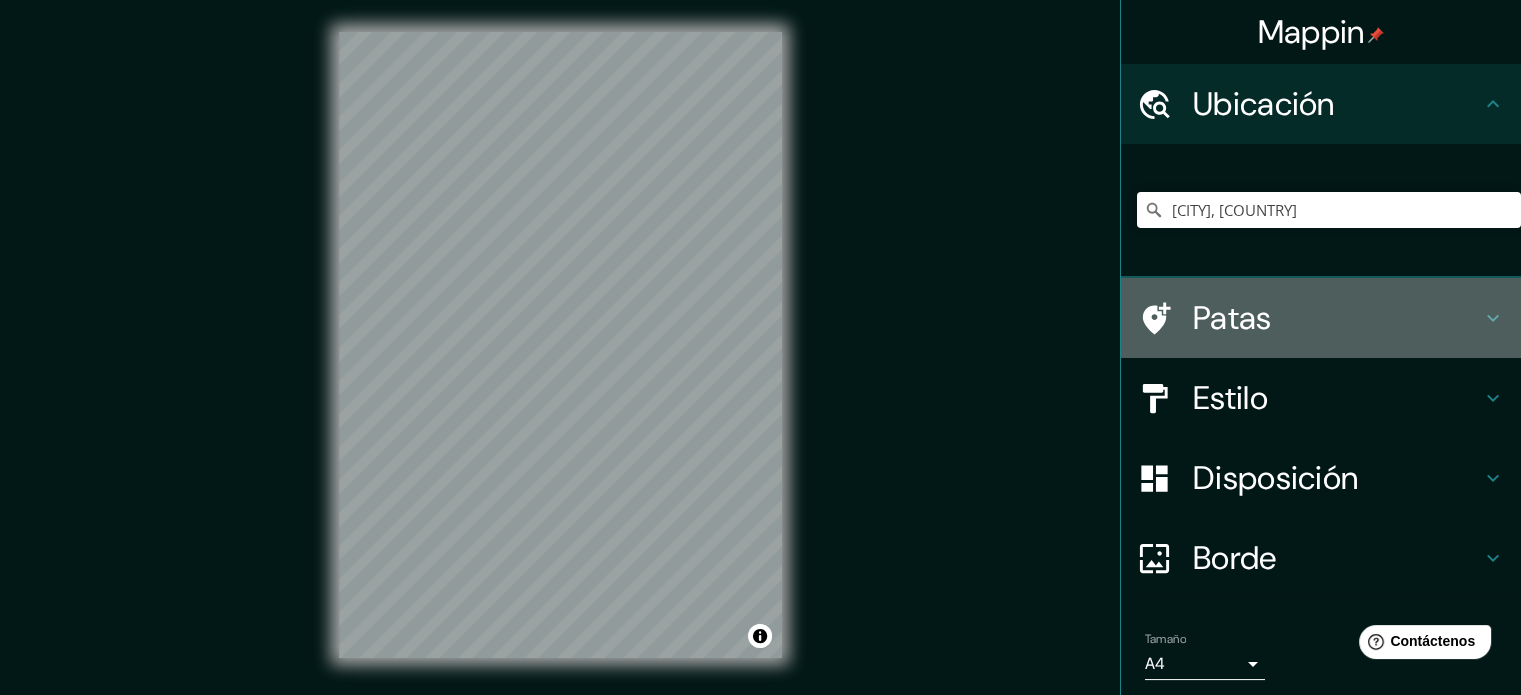 click on "Patas" at bounding box center (1321, 318) 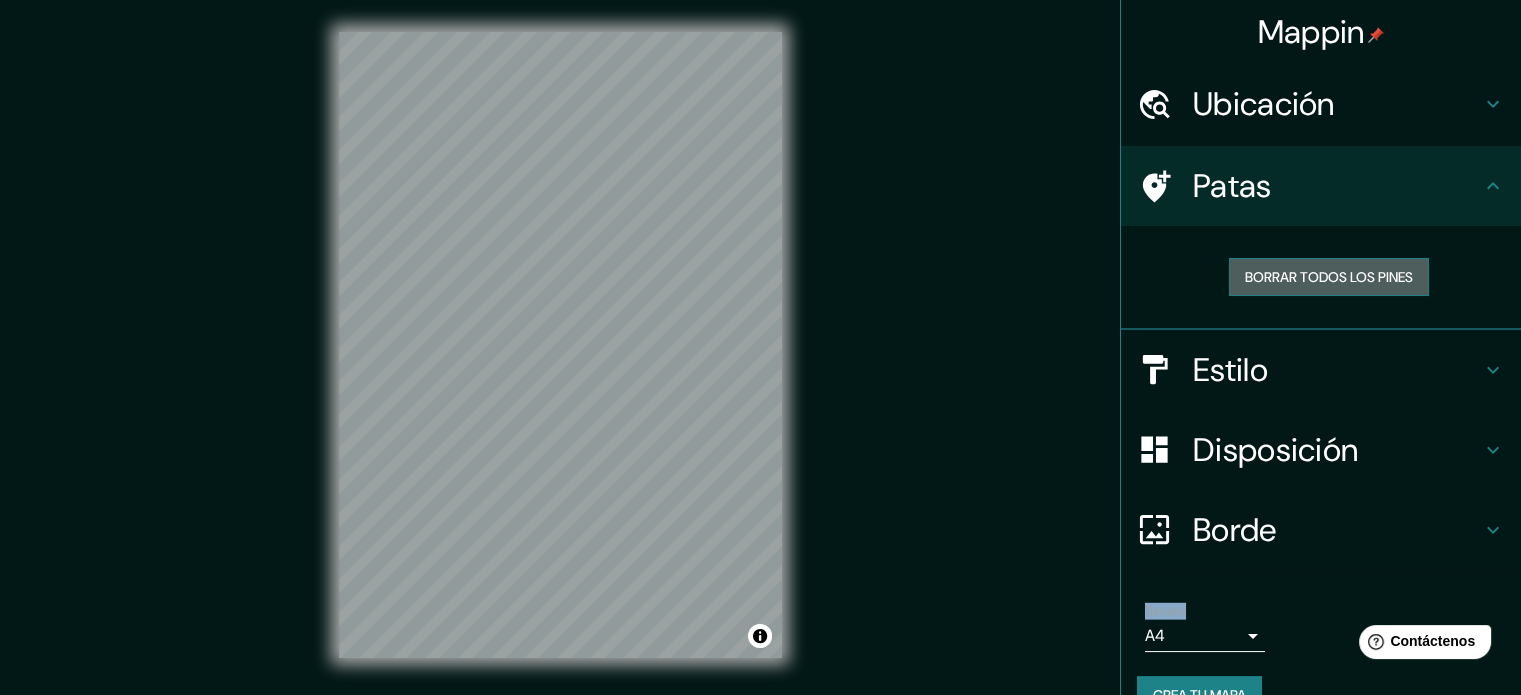 click on "Borrar todos los pines" at bounding box center (1329, 277) 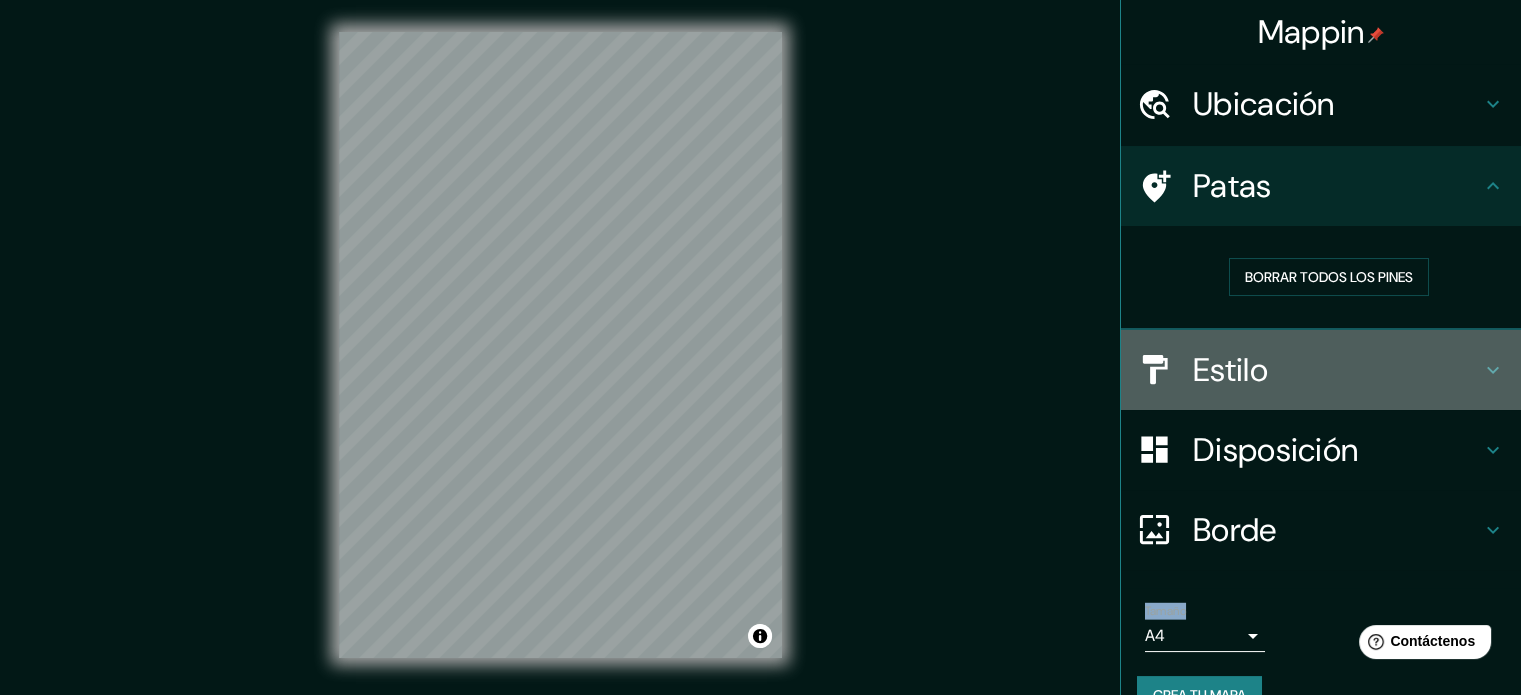 click on "Estilo" at bounding box center (1337, 104) 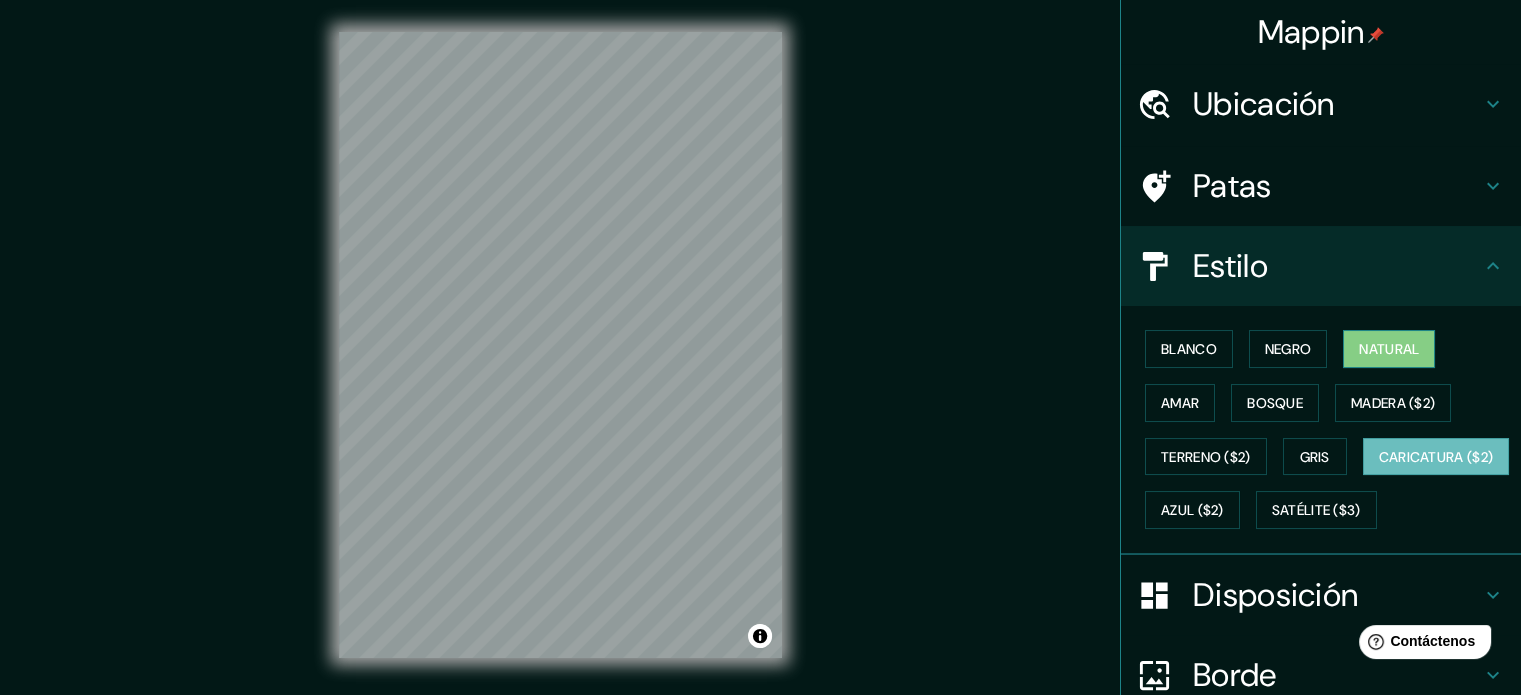click on "Natural" at bounding box center (1389, 349) 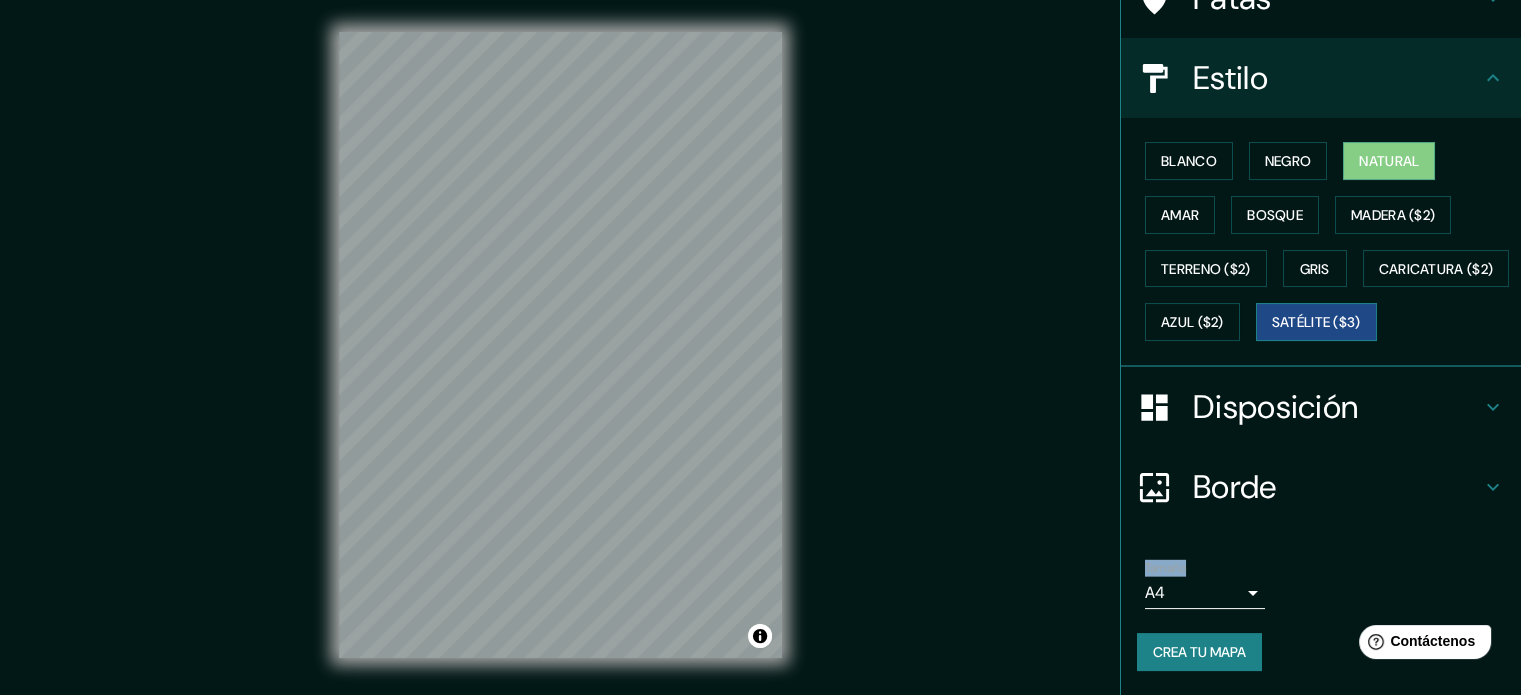 scroll, scrollTop: 236, scrollLeft: 0, axis: vertical 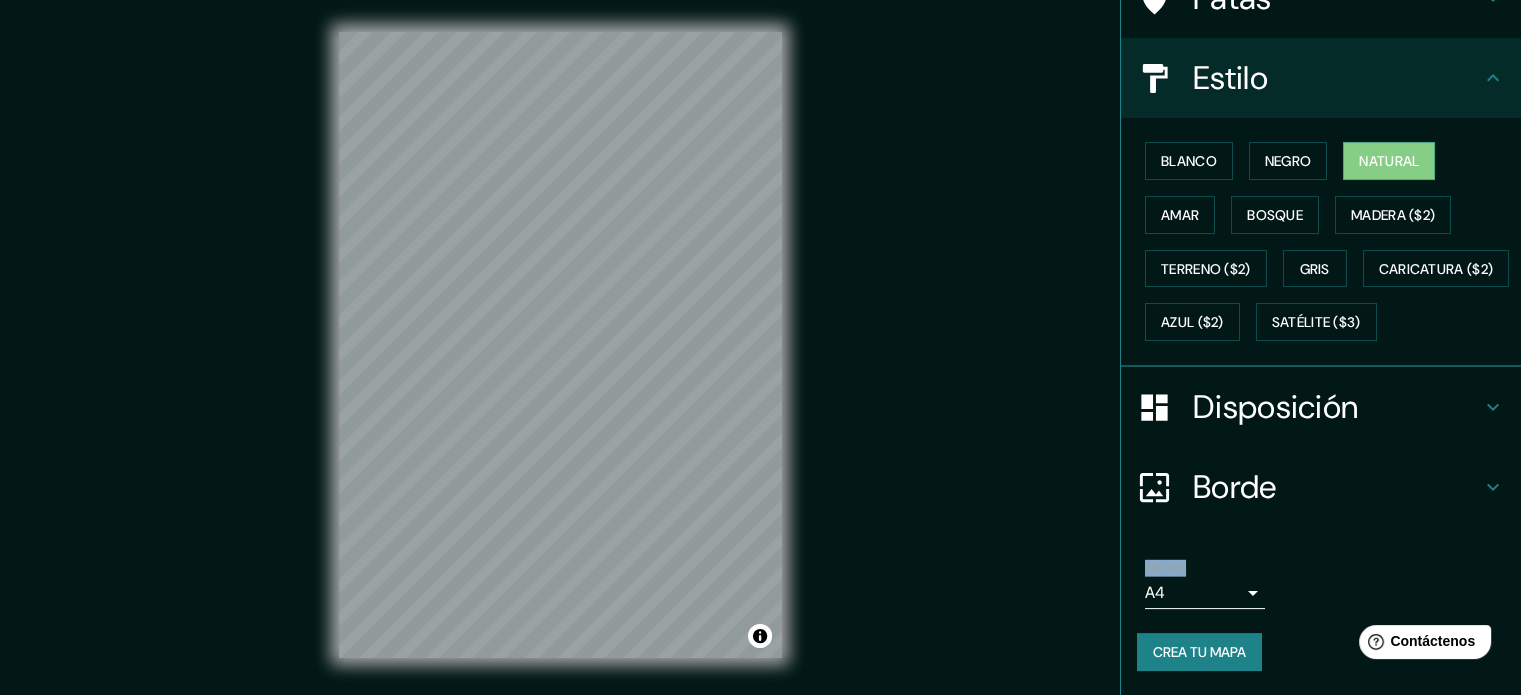 click on "Crea tu mapa" at bounding box center (1199, 652) 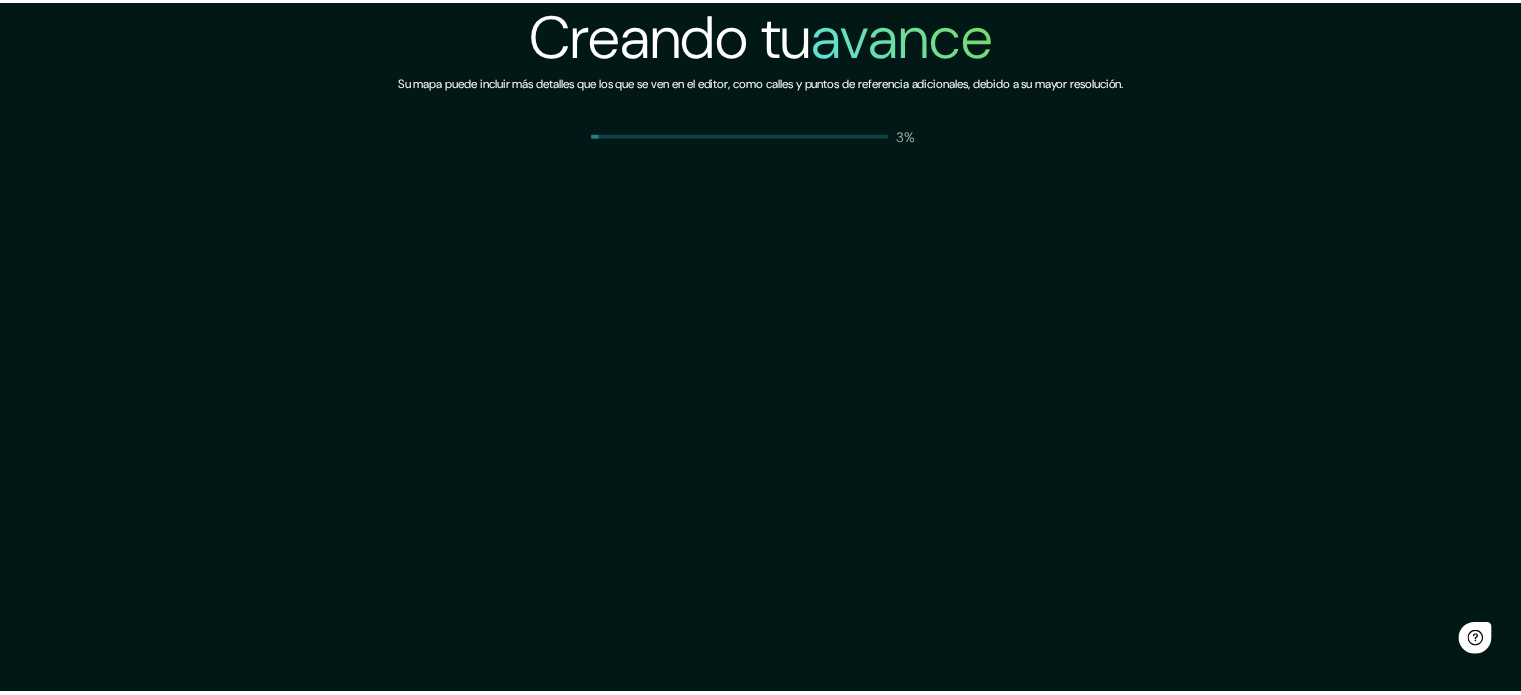 scroll, scrollTop: 0, scrollLeft: 0, axis: both 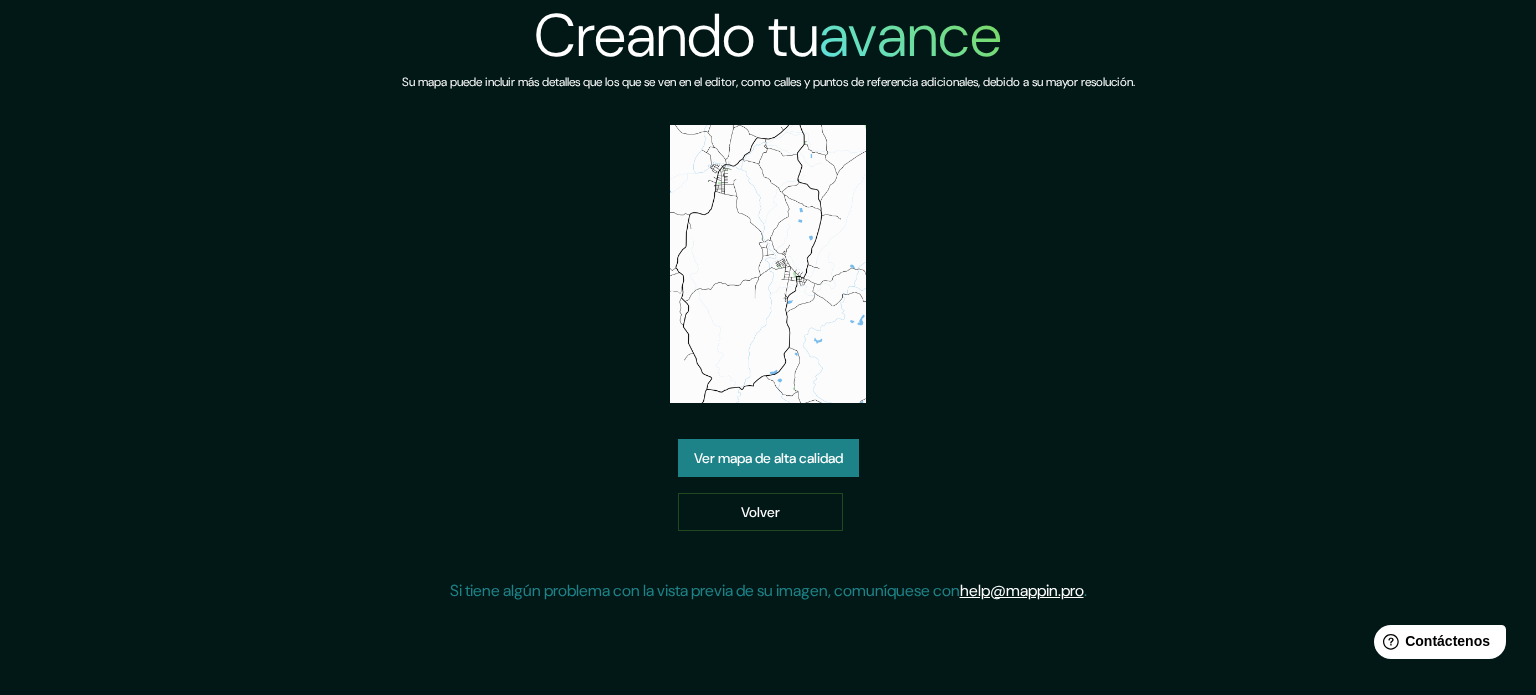 click at bounding box center (768, 264) 